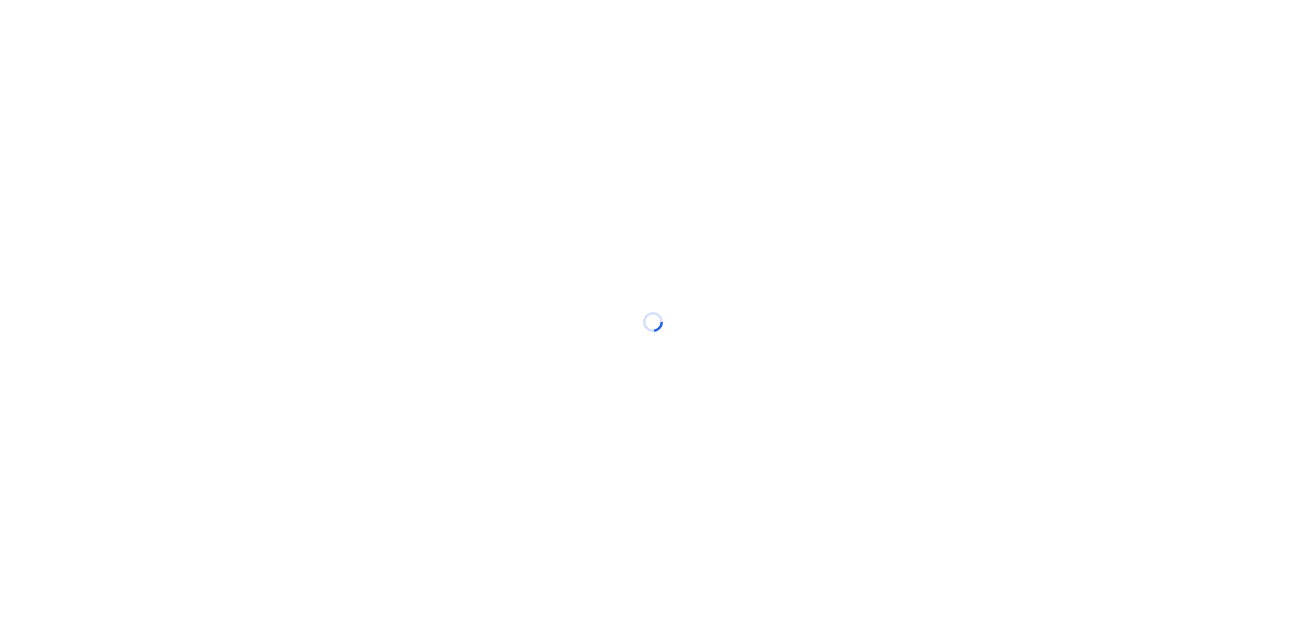scroll, scrollTop: 0, scrollLeft: 0, axis: both 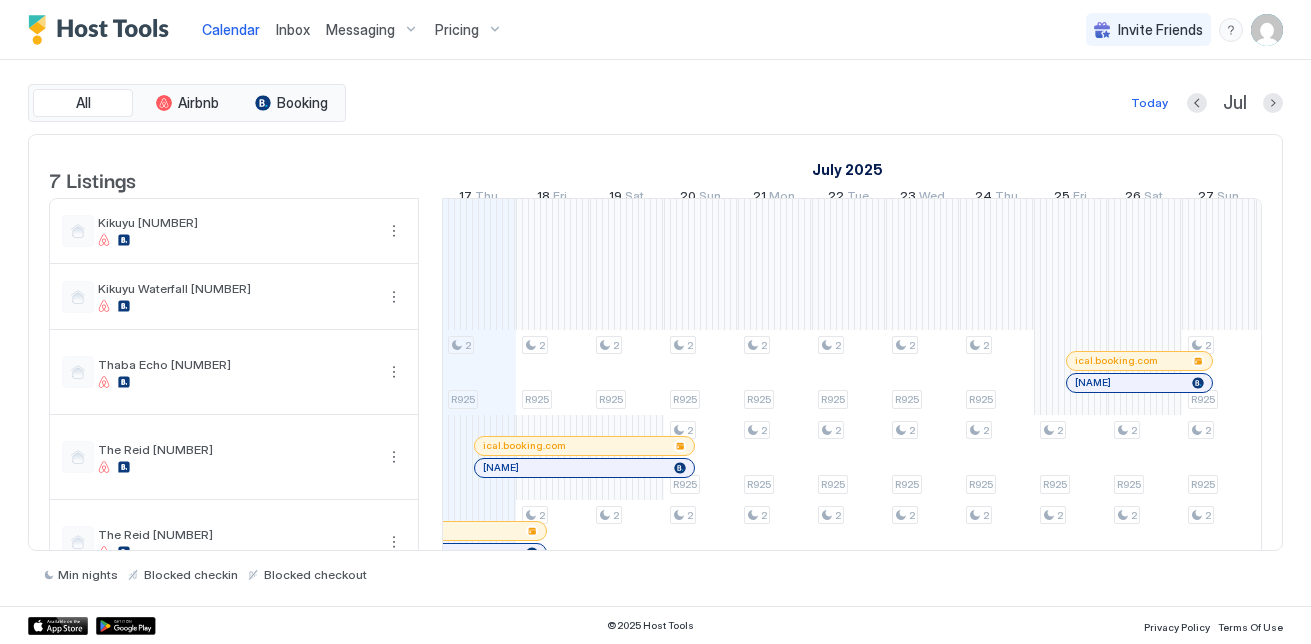 click on "Messaging" at bounding box center [360, 30] 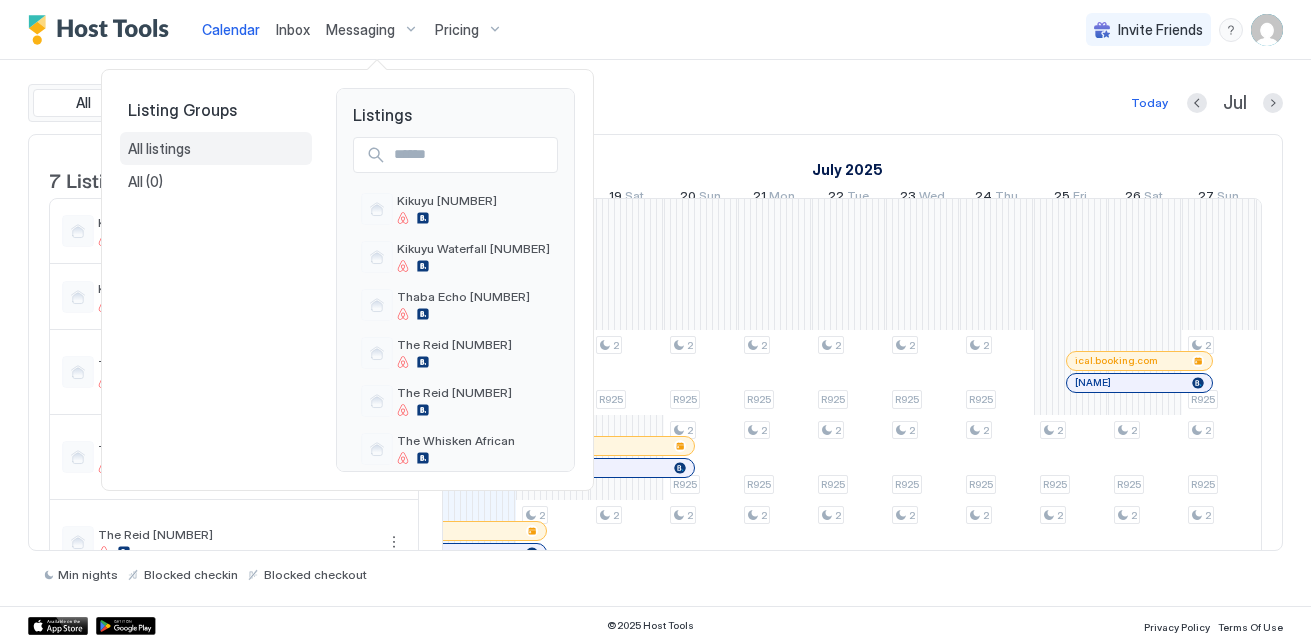 click on "All listings" at bounding box center [159, 149] 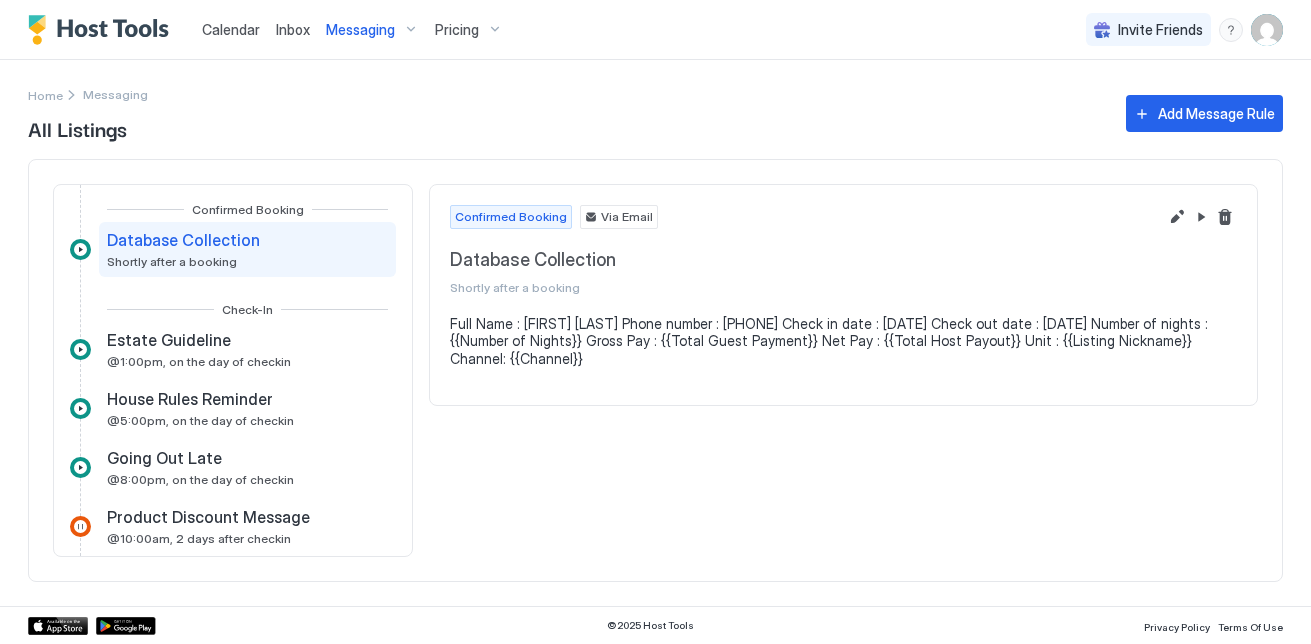 scroll, scrollTop: 118, scrollLeft: 0, axis: vertical 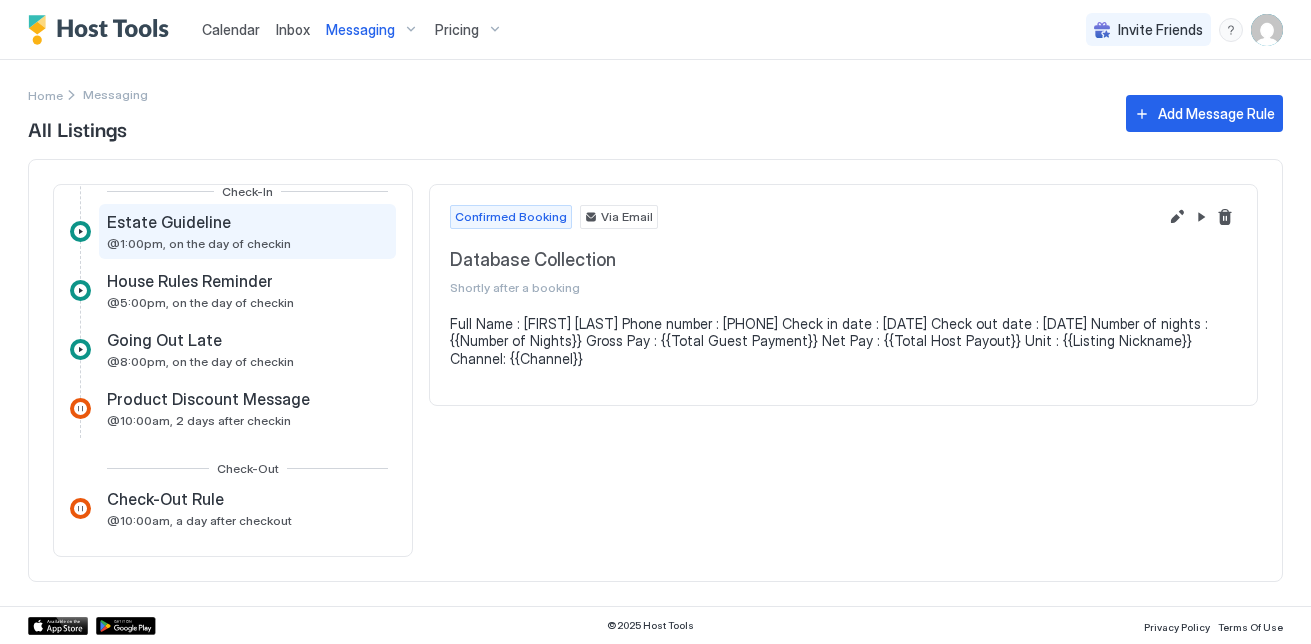 click on "@1:00pm, on the day of checkin" at bounding box center [199, 243] 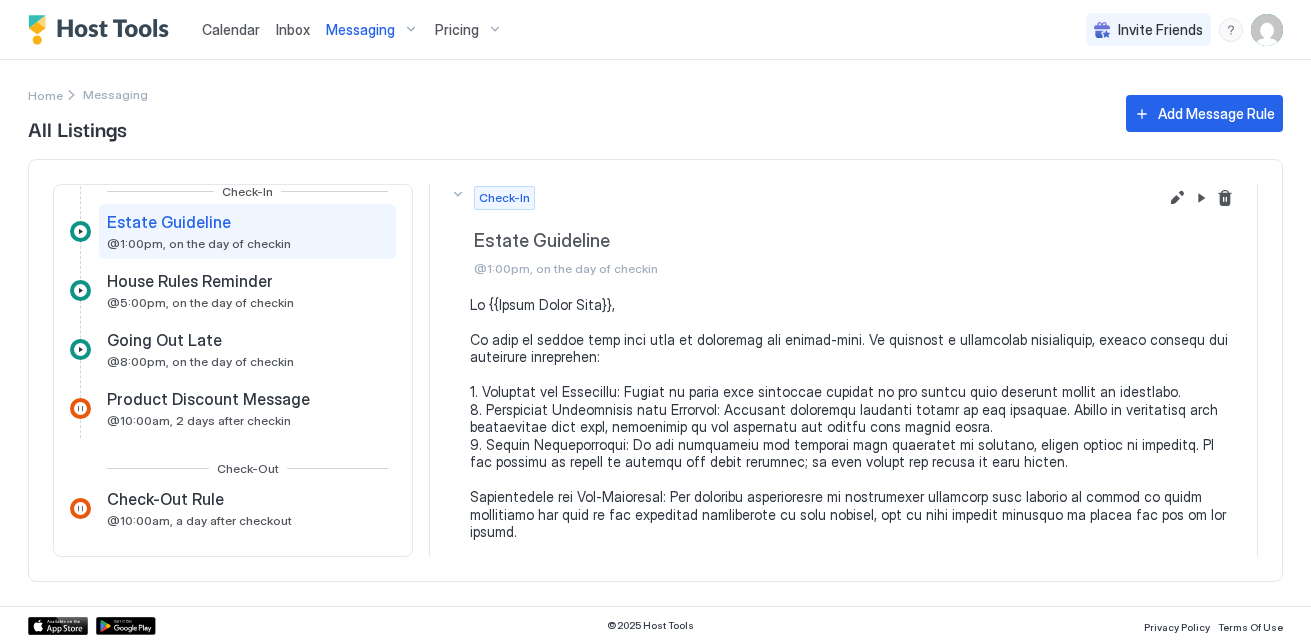 scroll, scrollTop: 0, scrollLeft: 0, axis: both 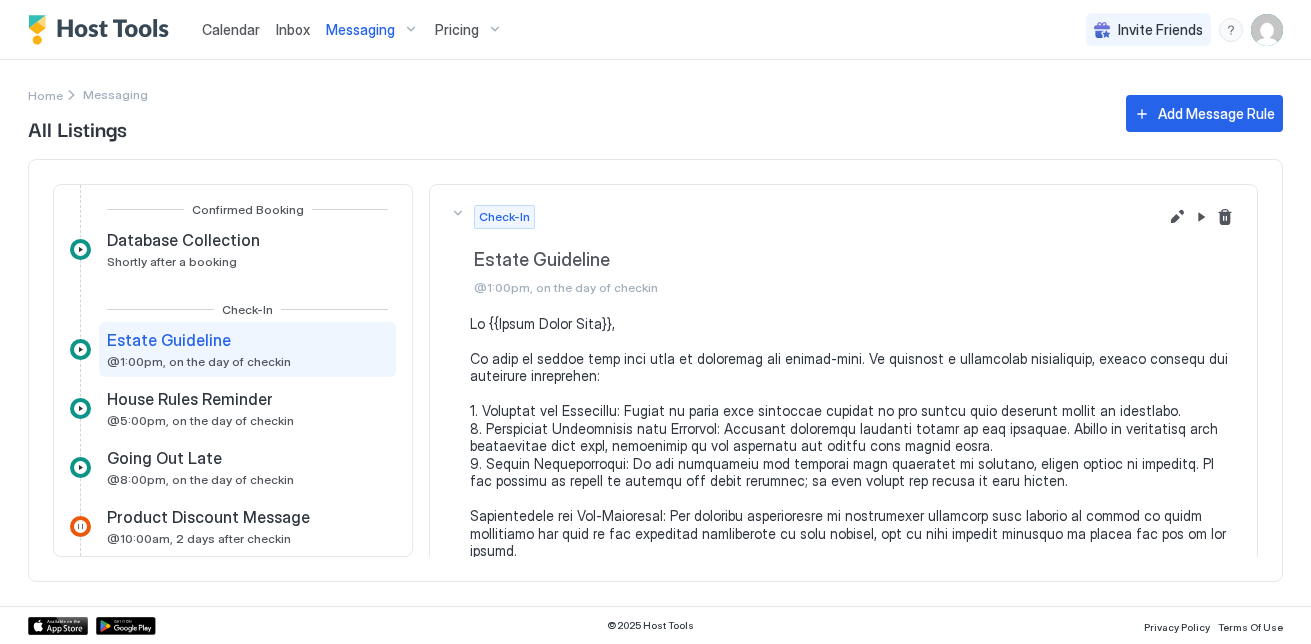 click on "Messaging" at bounding box center (360, 30) 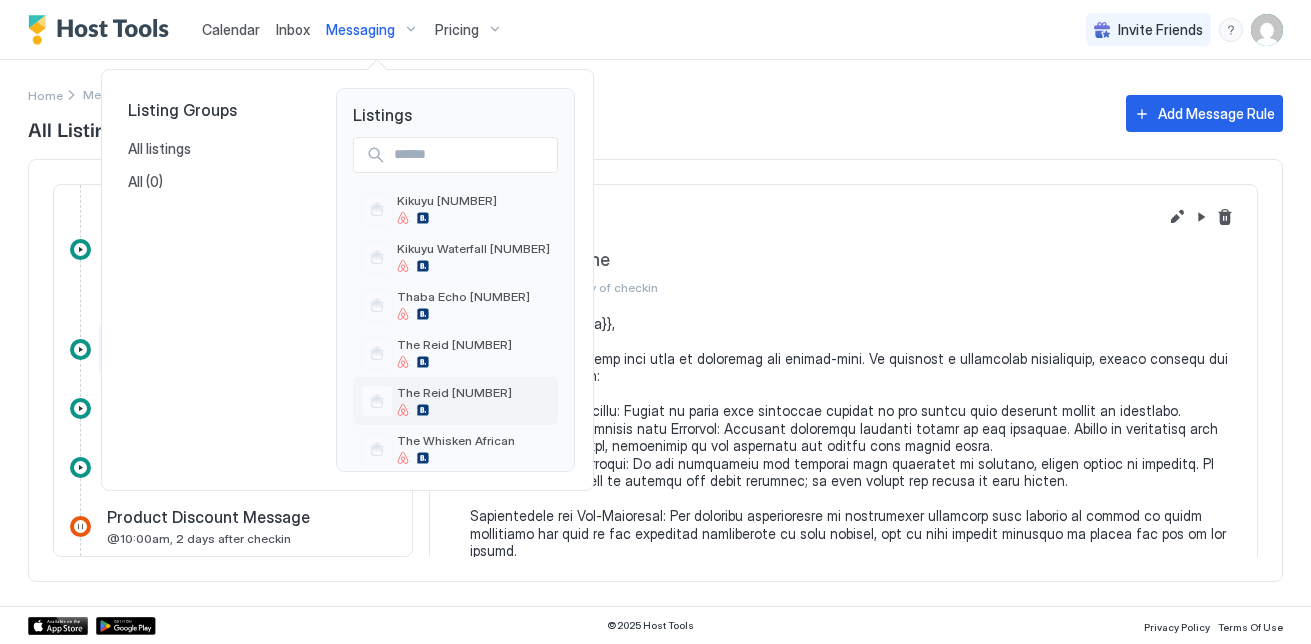 click on "The Reid [NUMBER]" at bounding box center (455, 401) 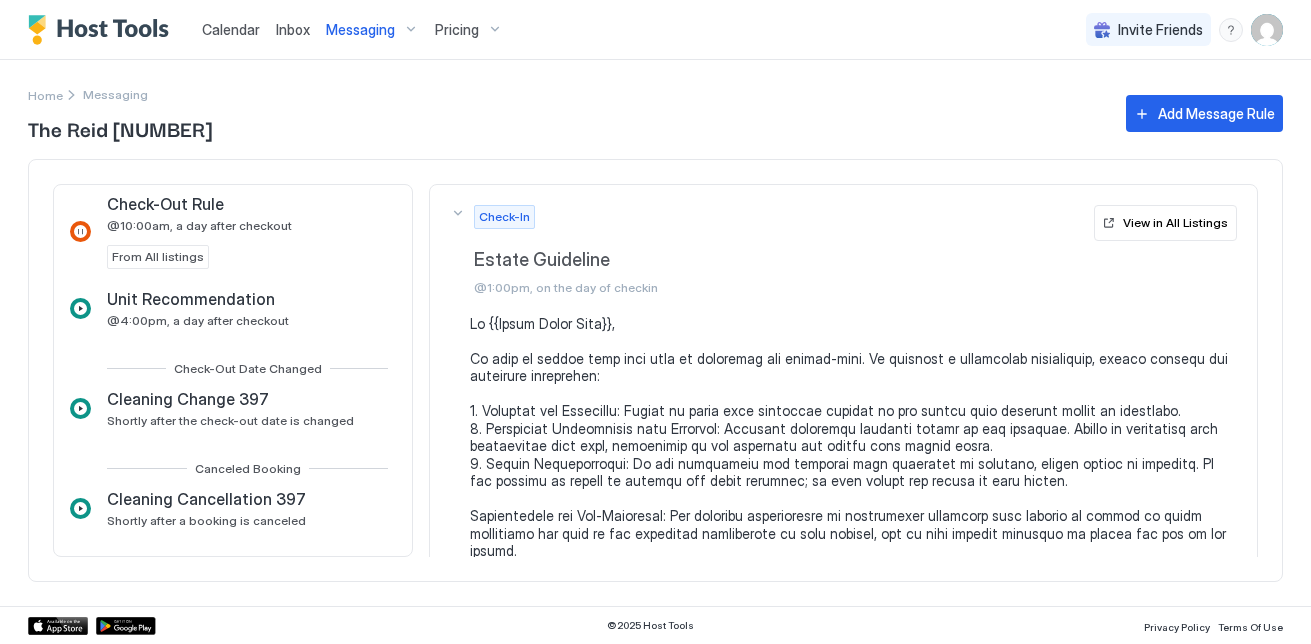 scroll, scrollTop: 0, scrollLeft: 0, axis: both 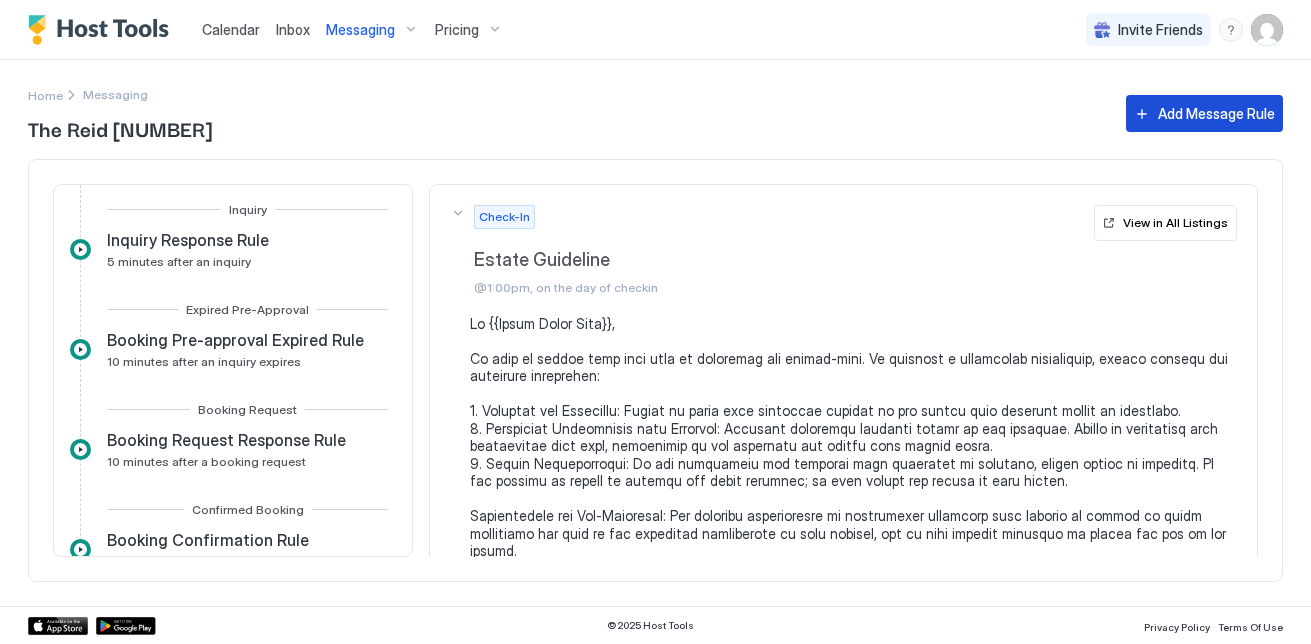 click on "Add Message Rule" at bounding box center (1216, 113) 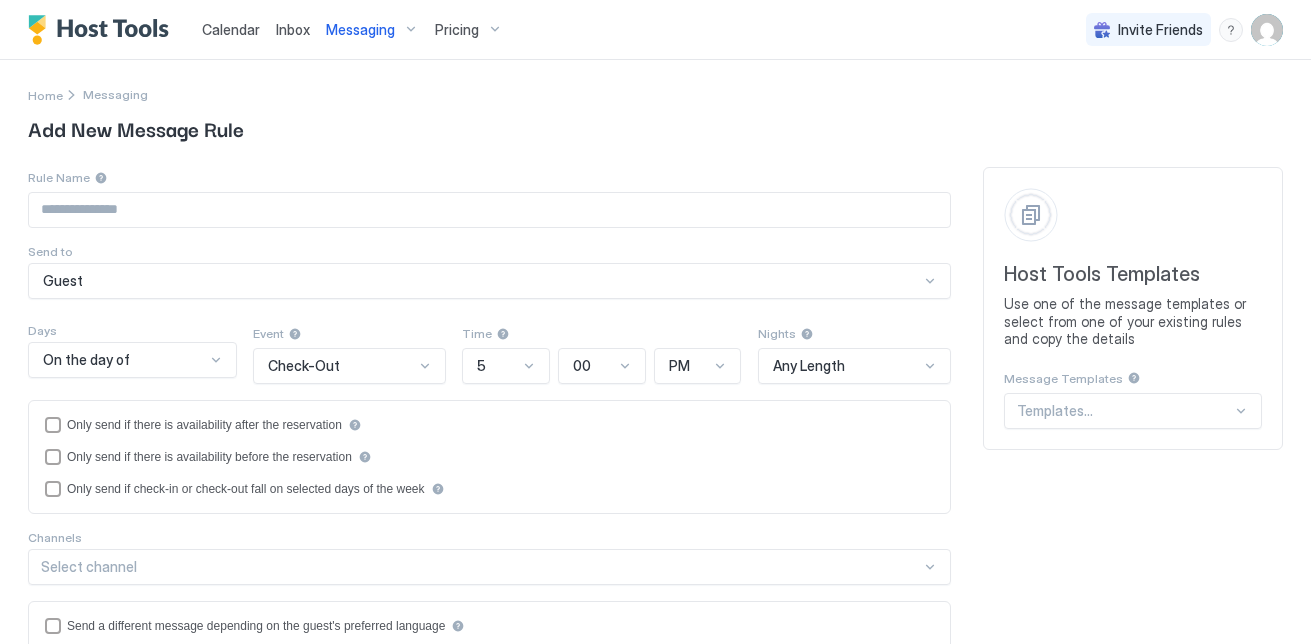 click at bounding box center [124, 360] 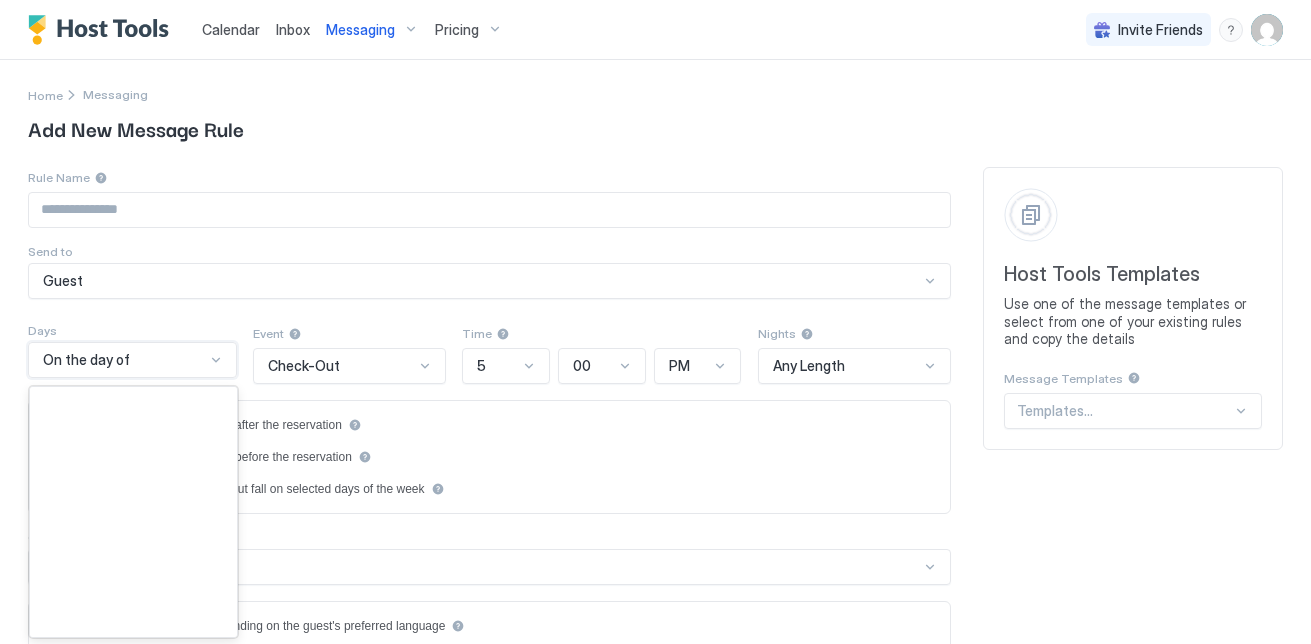 scroll, scrollTop: 39, scrollLeft: 0, axis: vertical 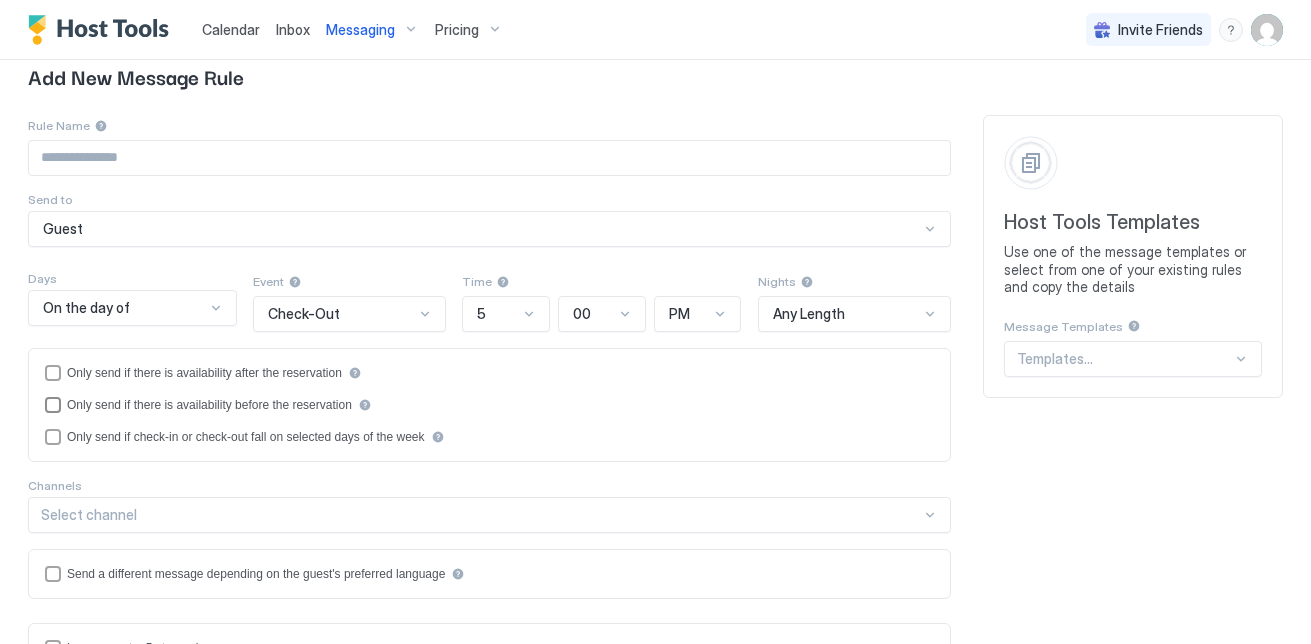 click on "Only send if there is availability before the reservation" at bounding box center [489, 405] 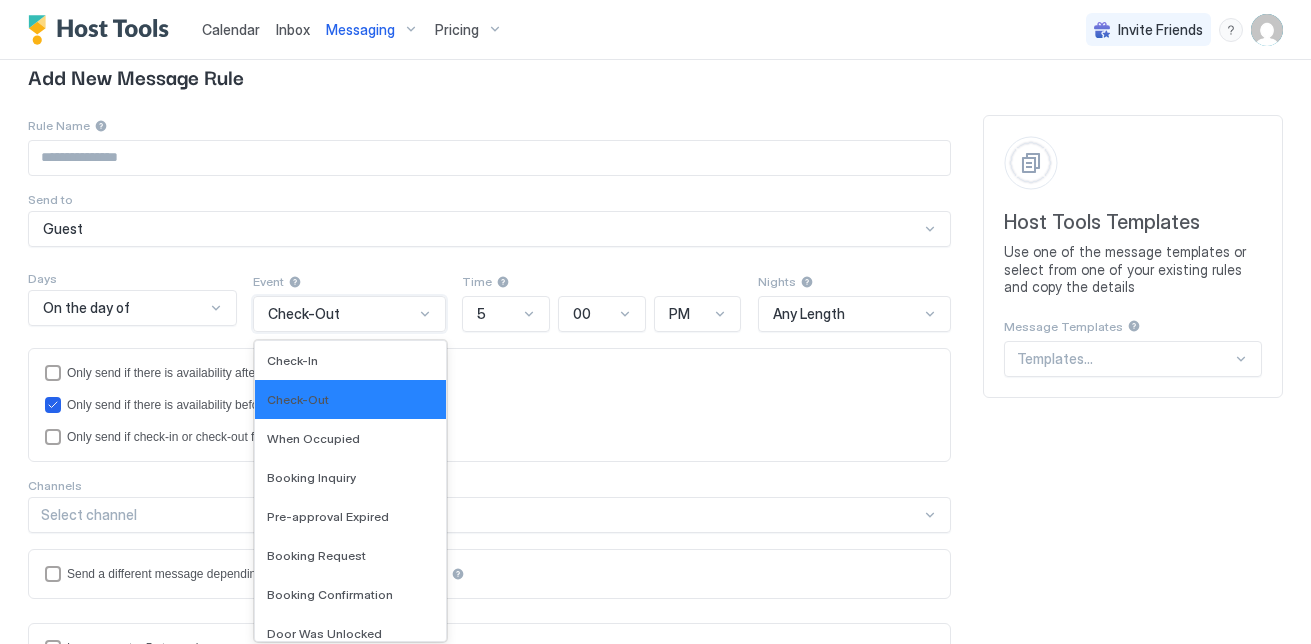 click at bounding box center (425, 314) 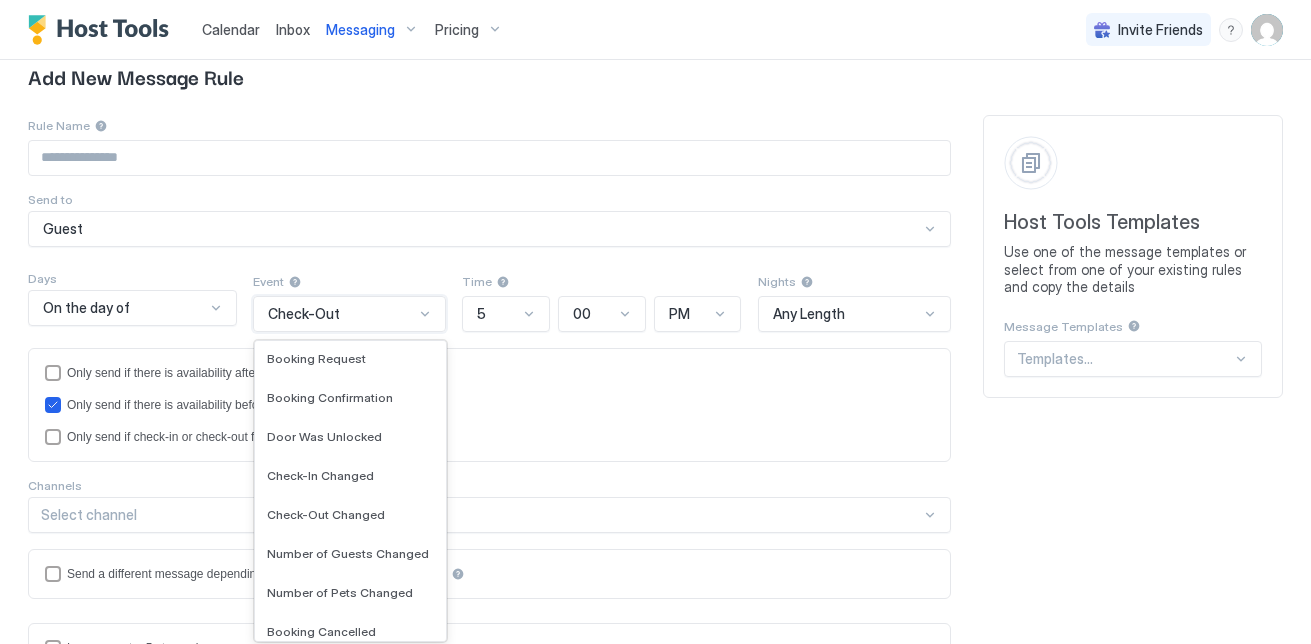 scroll, scrollTop: 207, scrollLeft: 0, axis: vertical 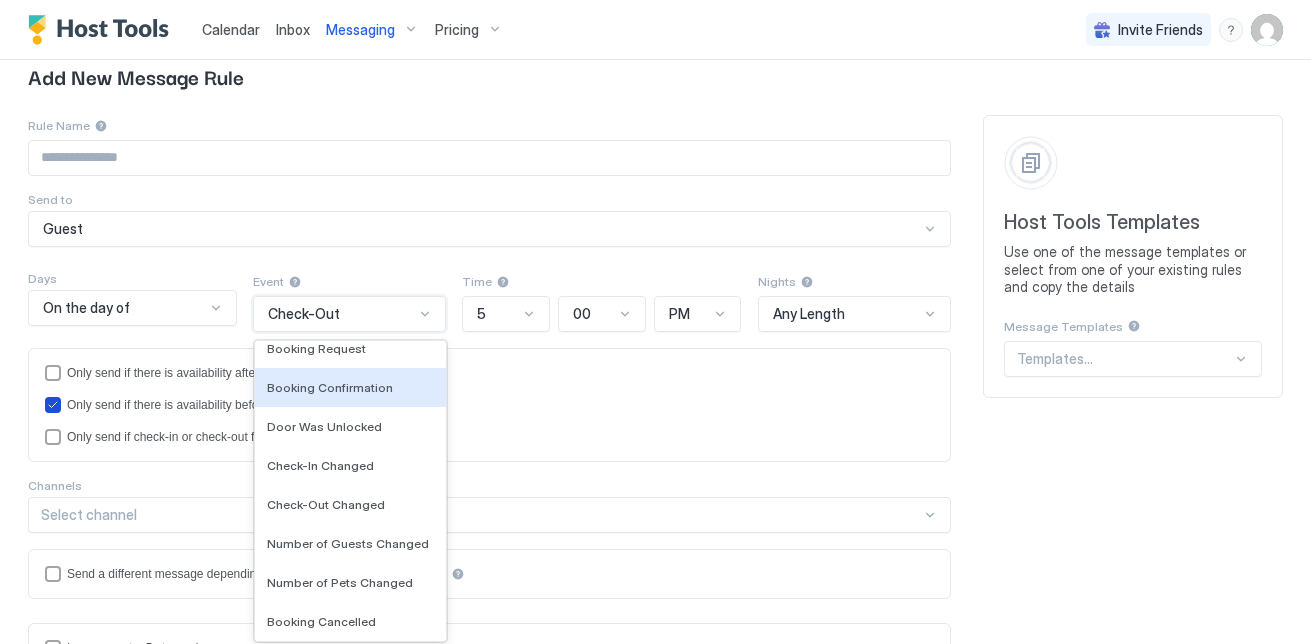 click on "Only send if there is availability before the reservation" at bounding box center (489, 405) 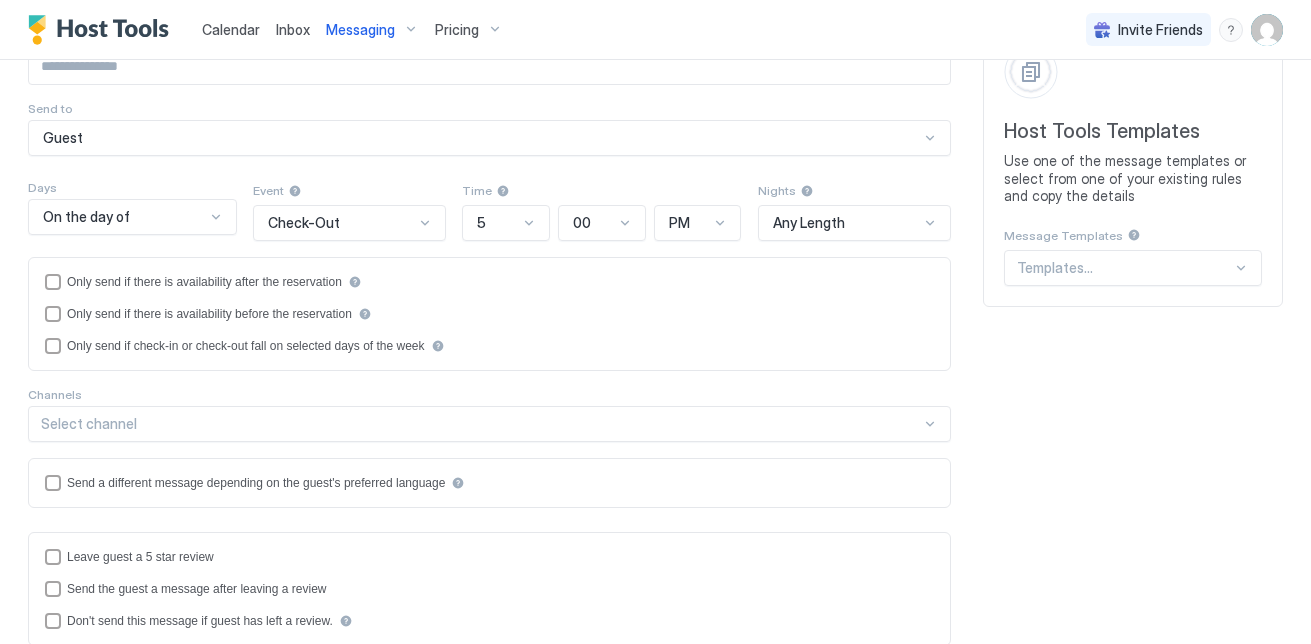 scroll, scrollTop: 162, scrollLeft: 0, axis: vertical 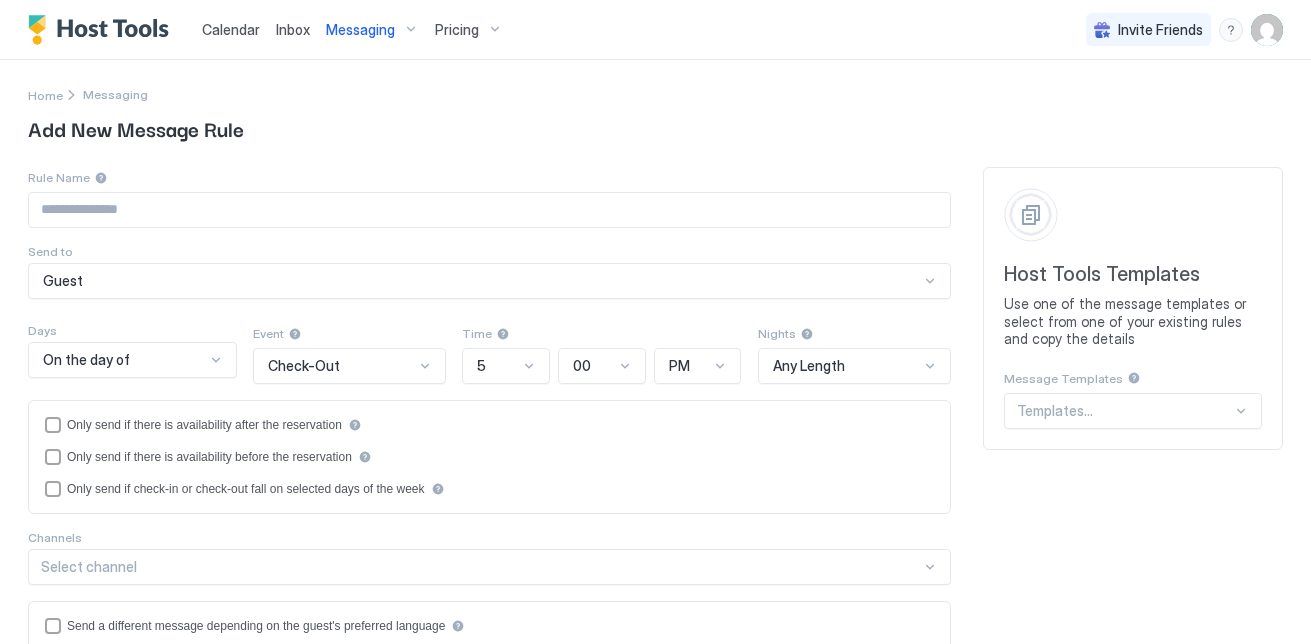 click on "Pricing" at bounding box center (457, 30) 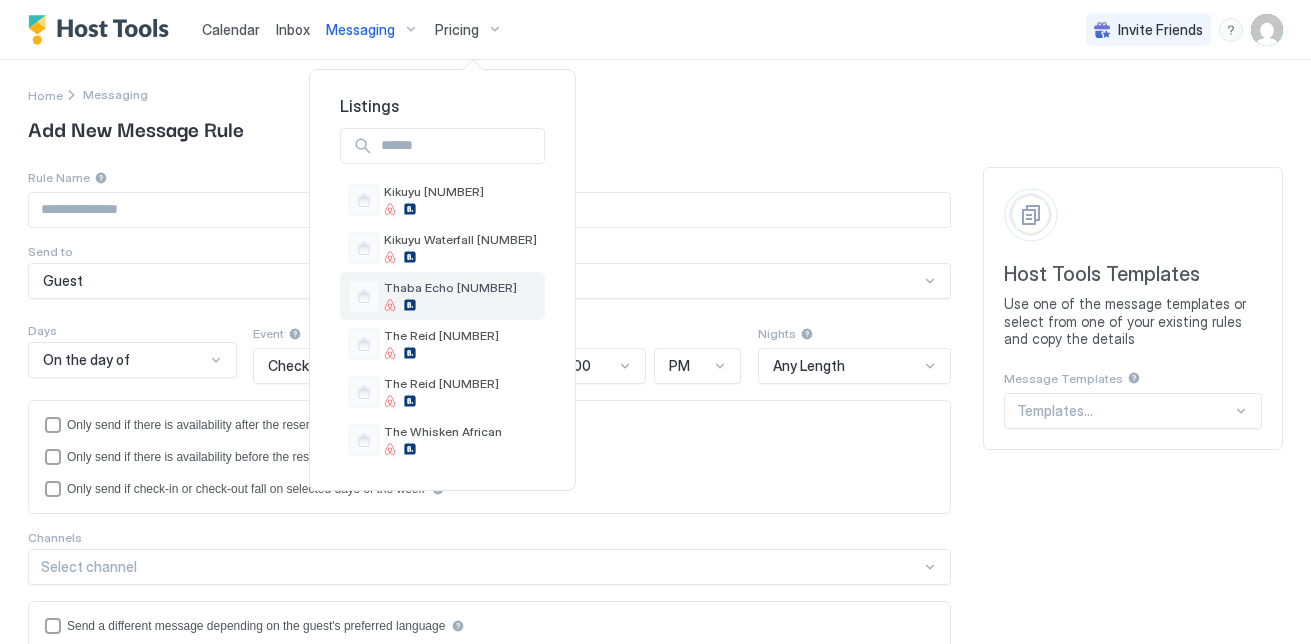 click on "Thaba Echo [NUMBER]" at bounding box center [450, 287] 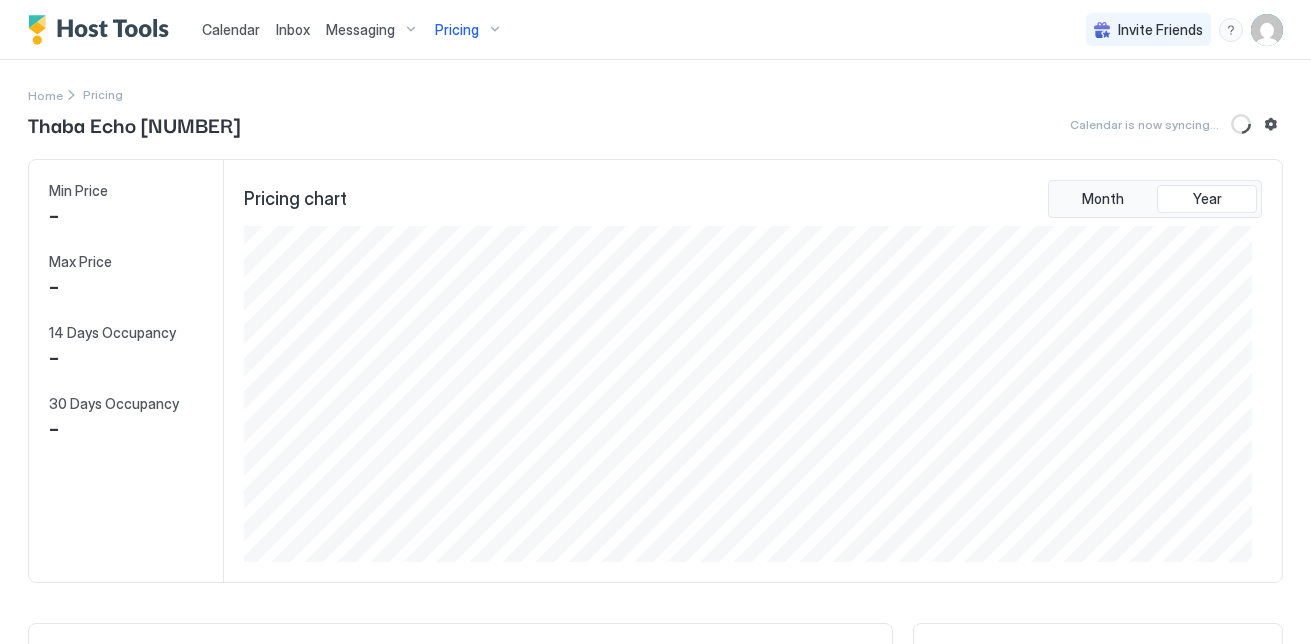 scroll, scrollTop: 999664, scrollLeft: 998992, axis: both 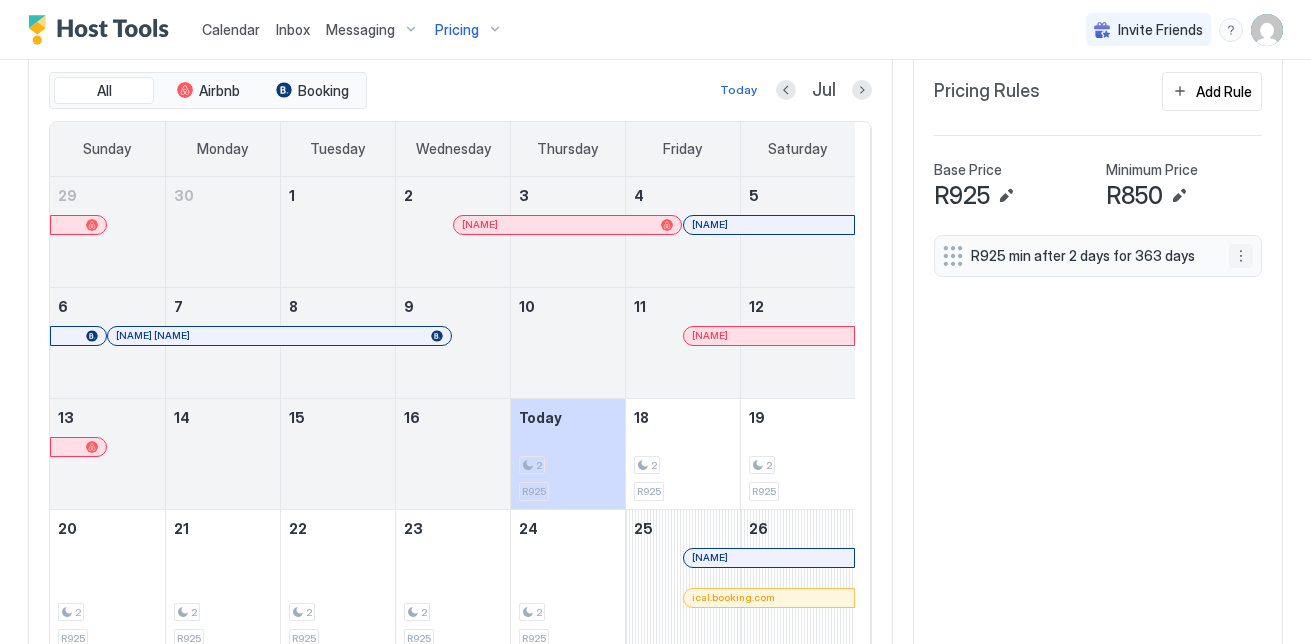 click at bounding box center (1241, 256) 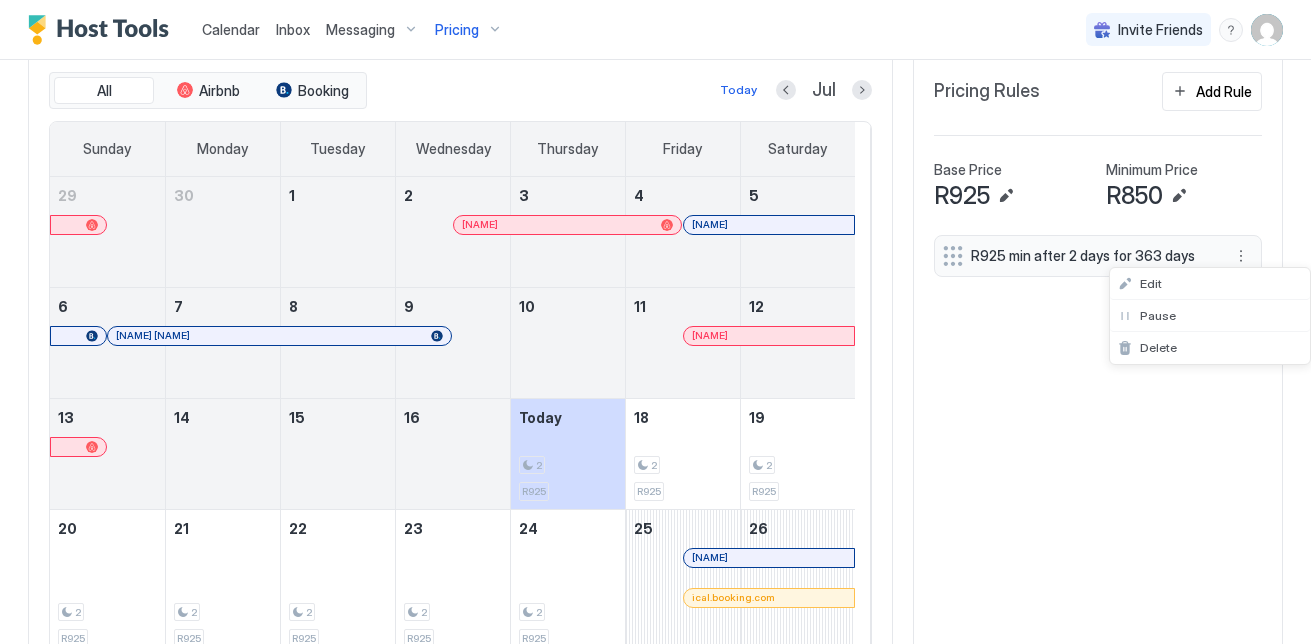 click at bounding box center [655, 322] 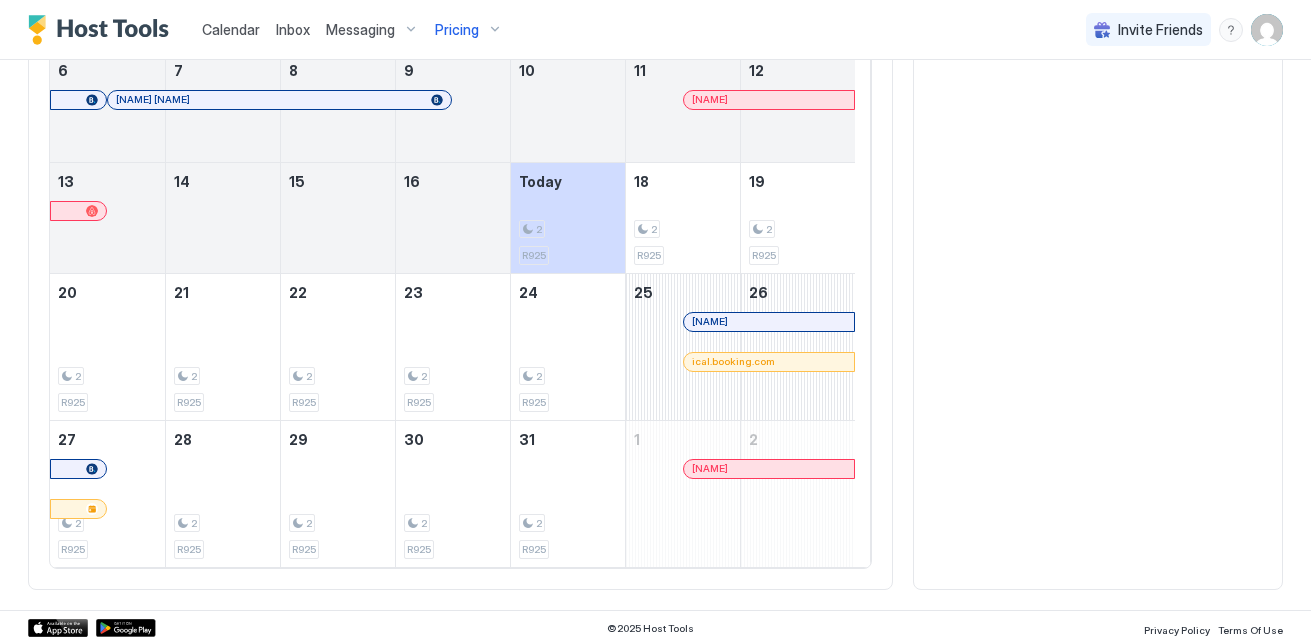 scroll, scrollTop: 735, scrollLeft: 0, axis: vertical 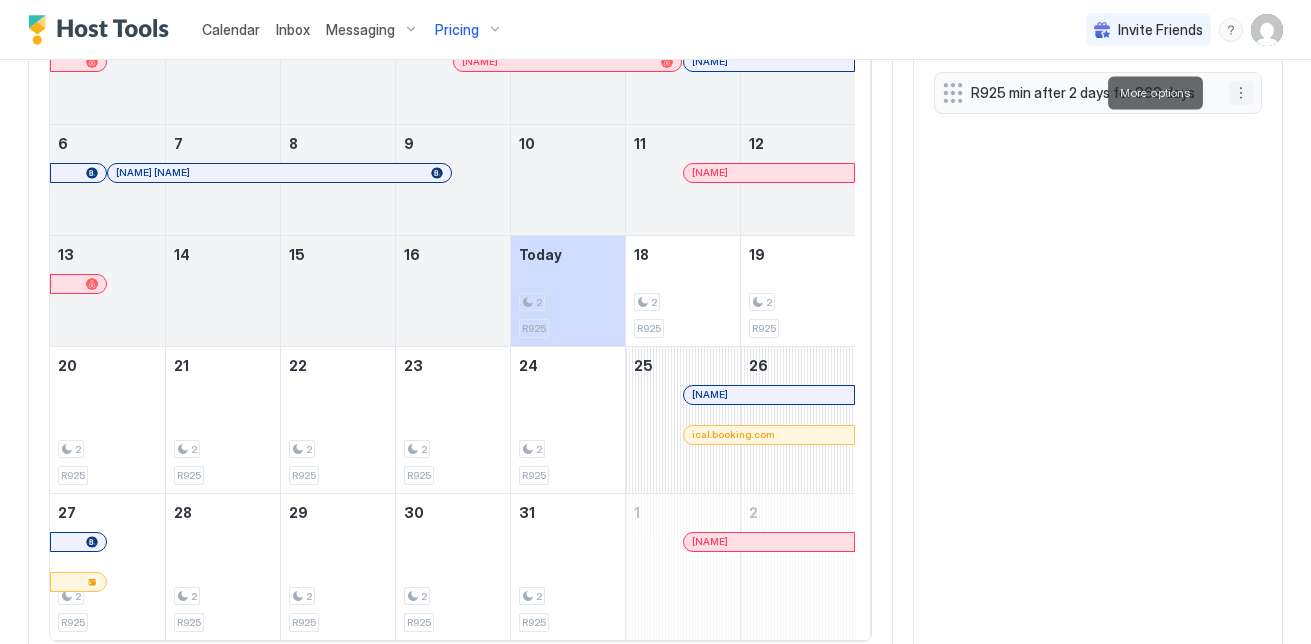 click at bounding box center [1241, 93] 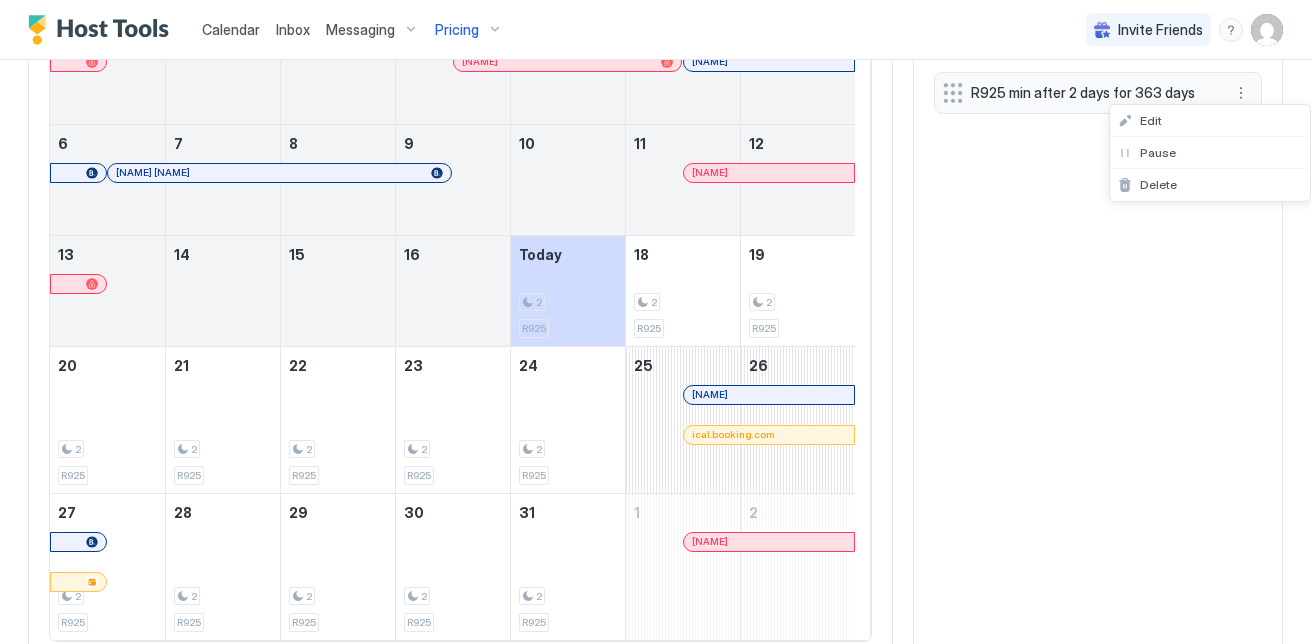 click at bounding box center (655, 322) 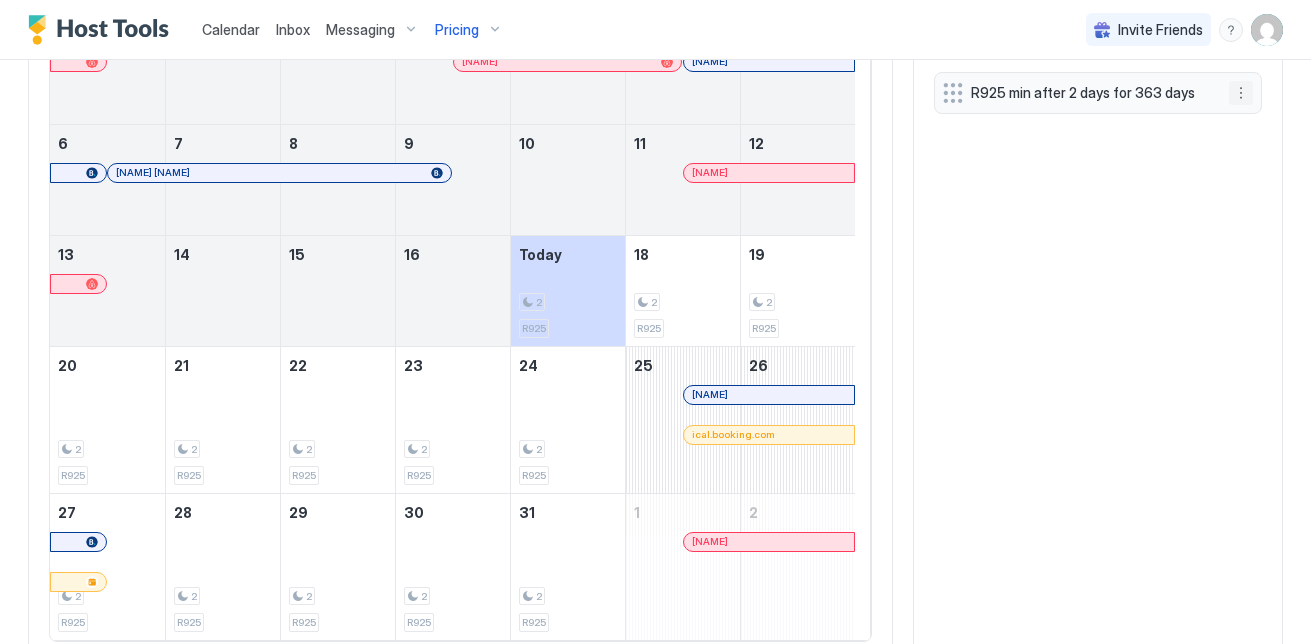 click at bounding box center [1241, 93] 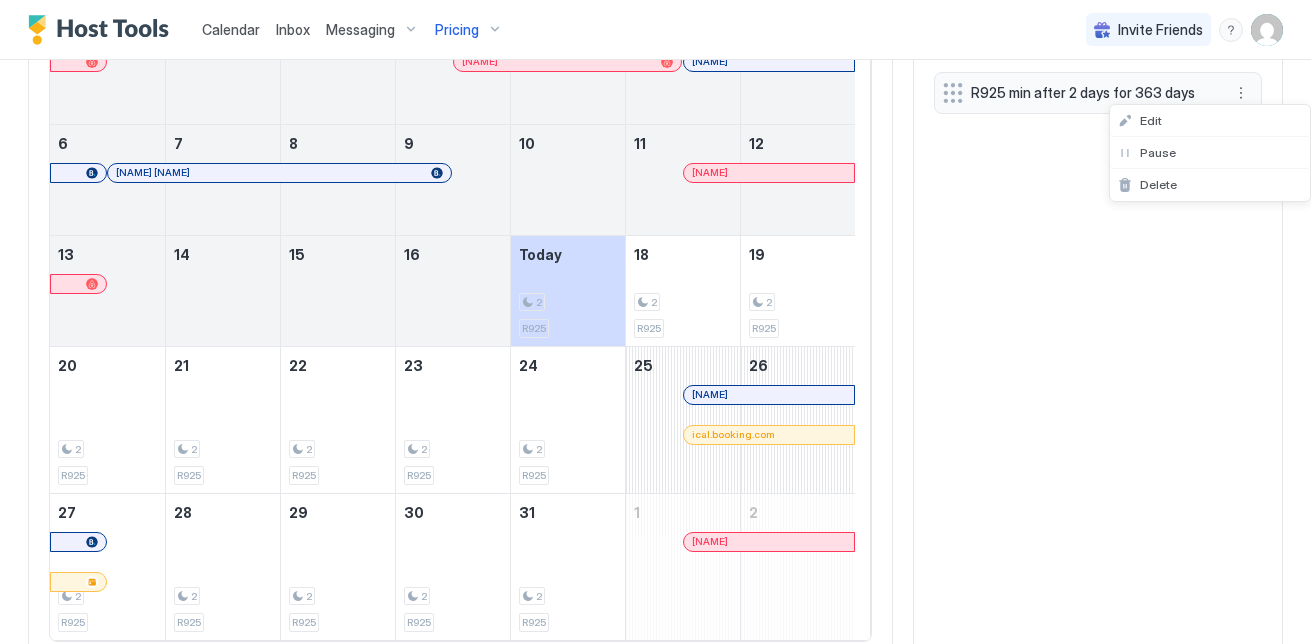 click at bounding box center (655, 322) 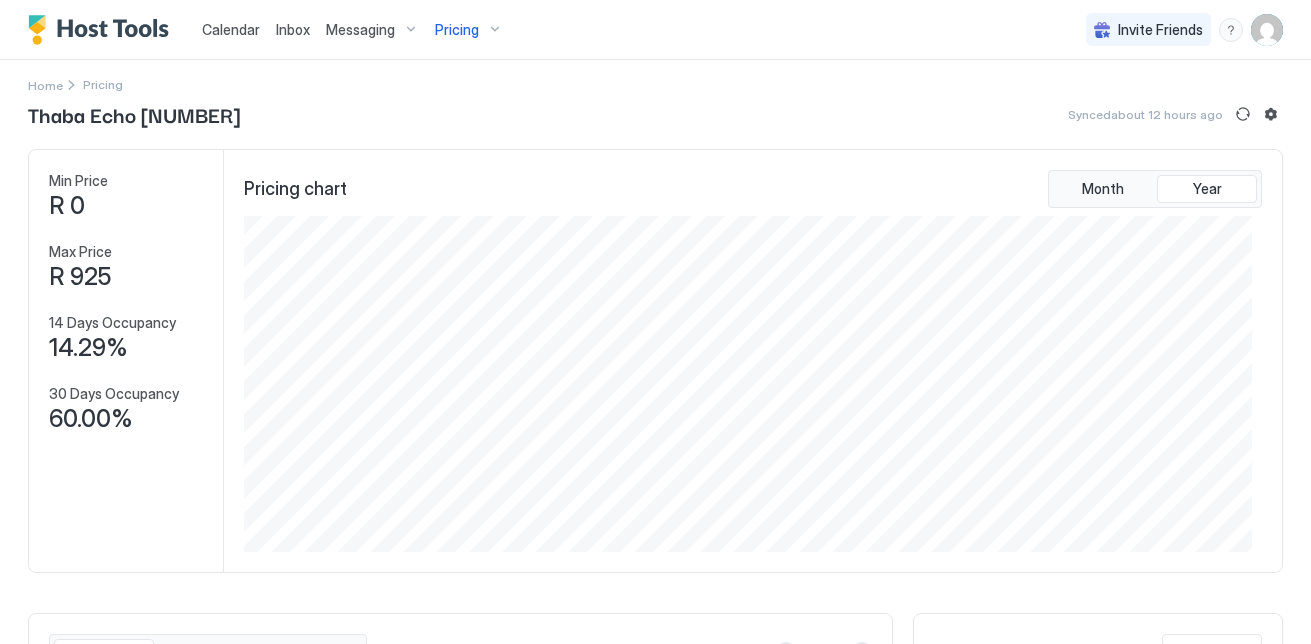 scroll, scrollTop: 0, scrollLeft: 0, axis: both 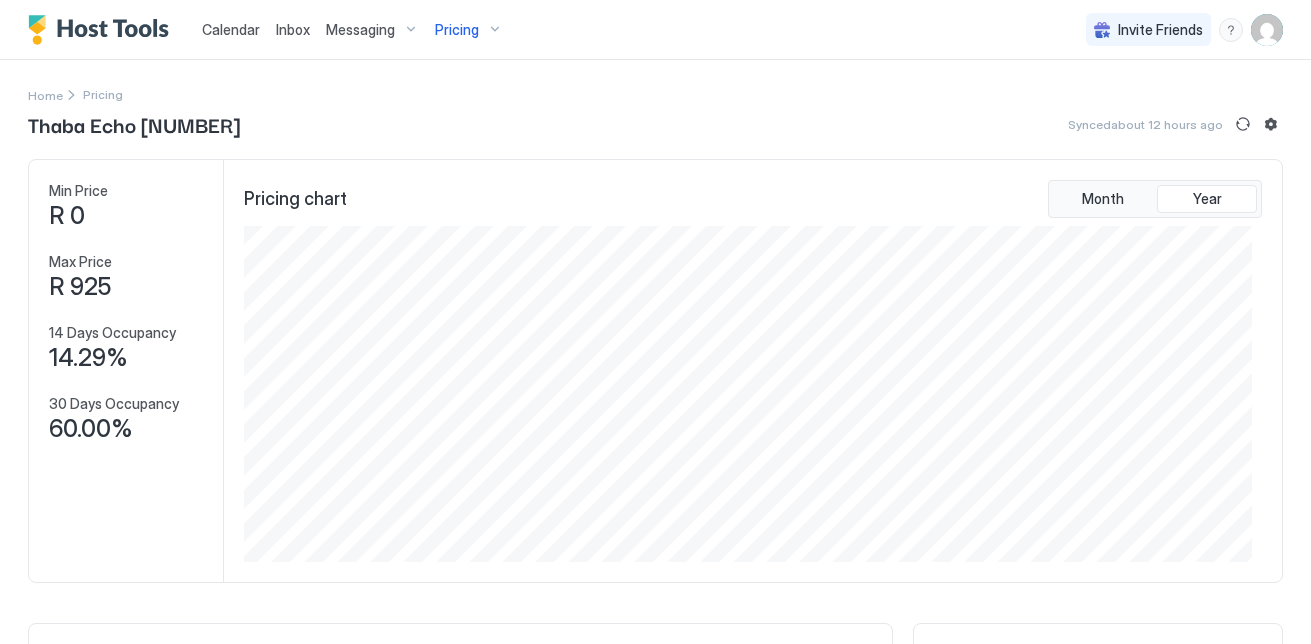 click at bounding box center (103, 30) 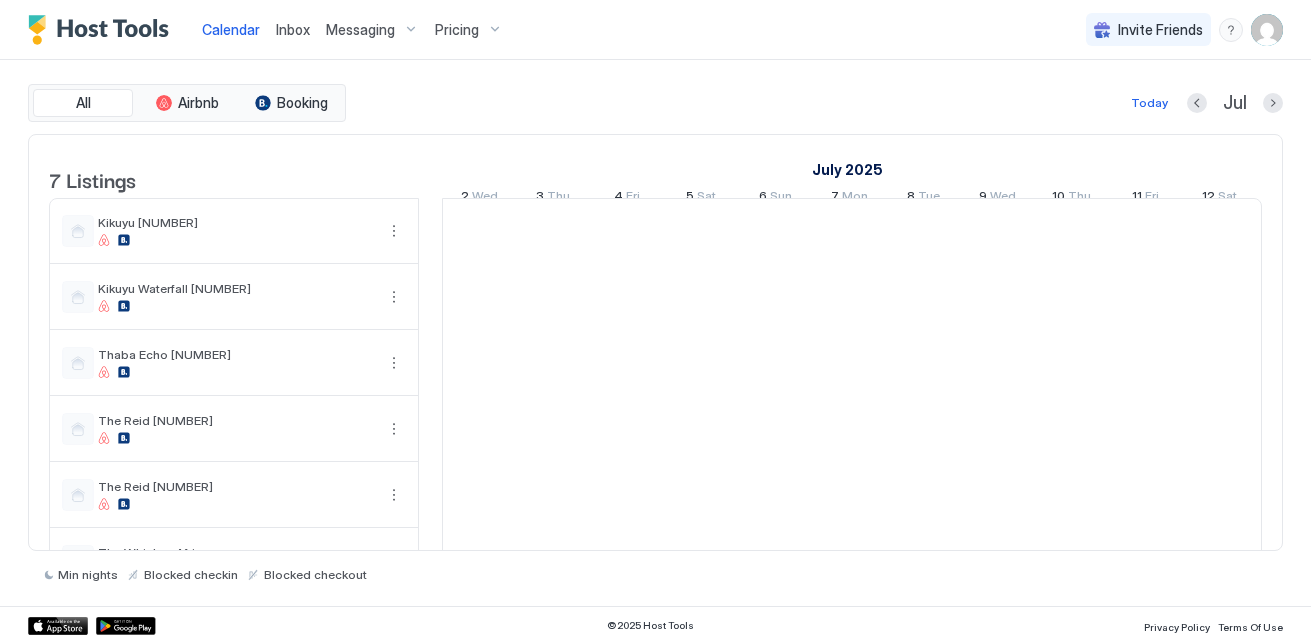scroll, scrollTop: 0, scrollLeft: 1111, axis: horizontal 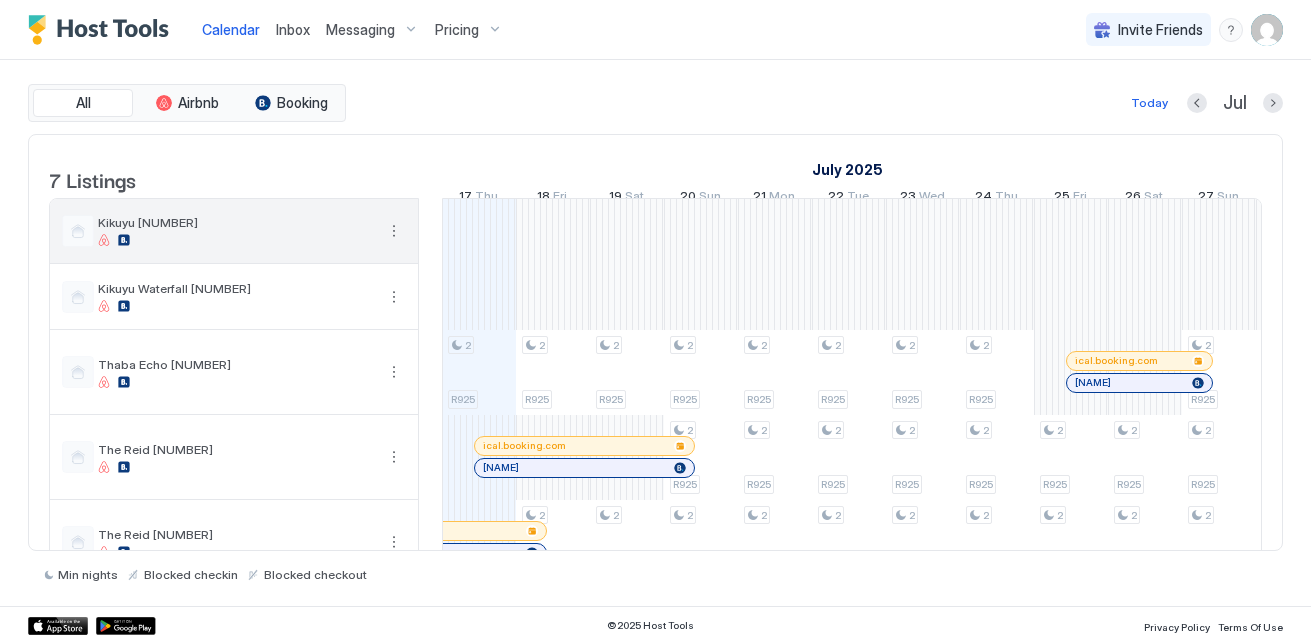 click on "Kikuyu [NUMBER]" at bounding box center (236, 230) 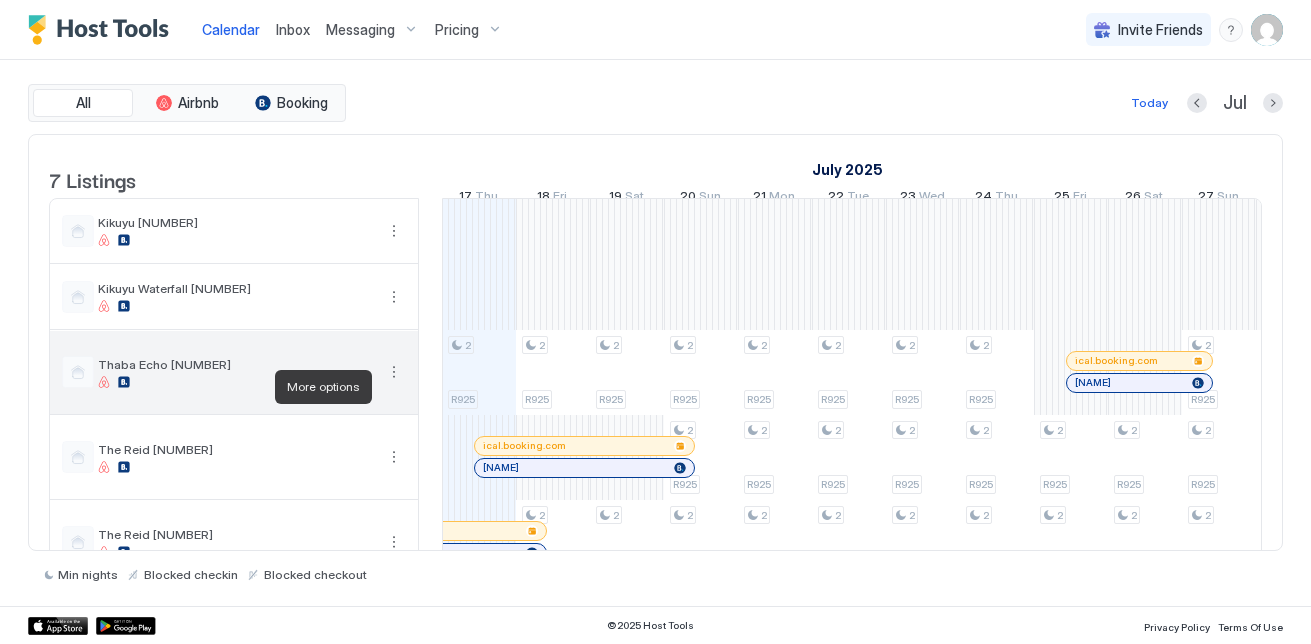 click at bounding box center [394, 372] 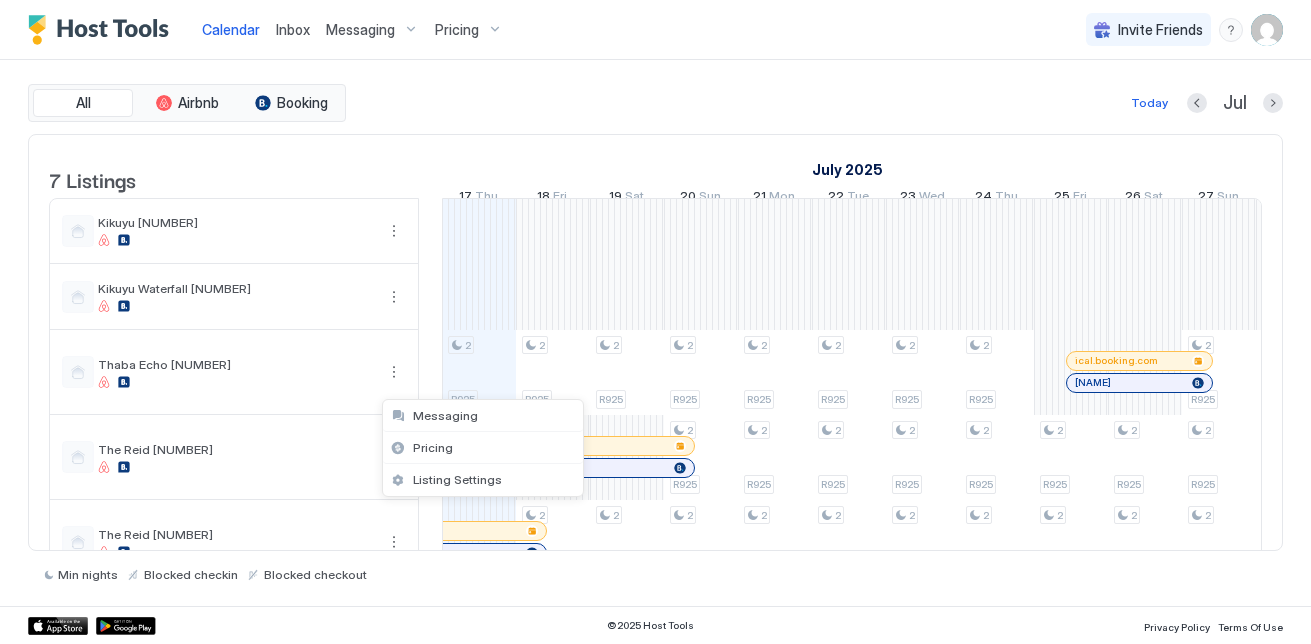 click at bounding box center (655, 322) 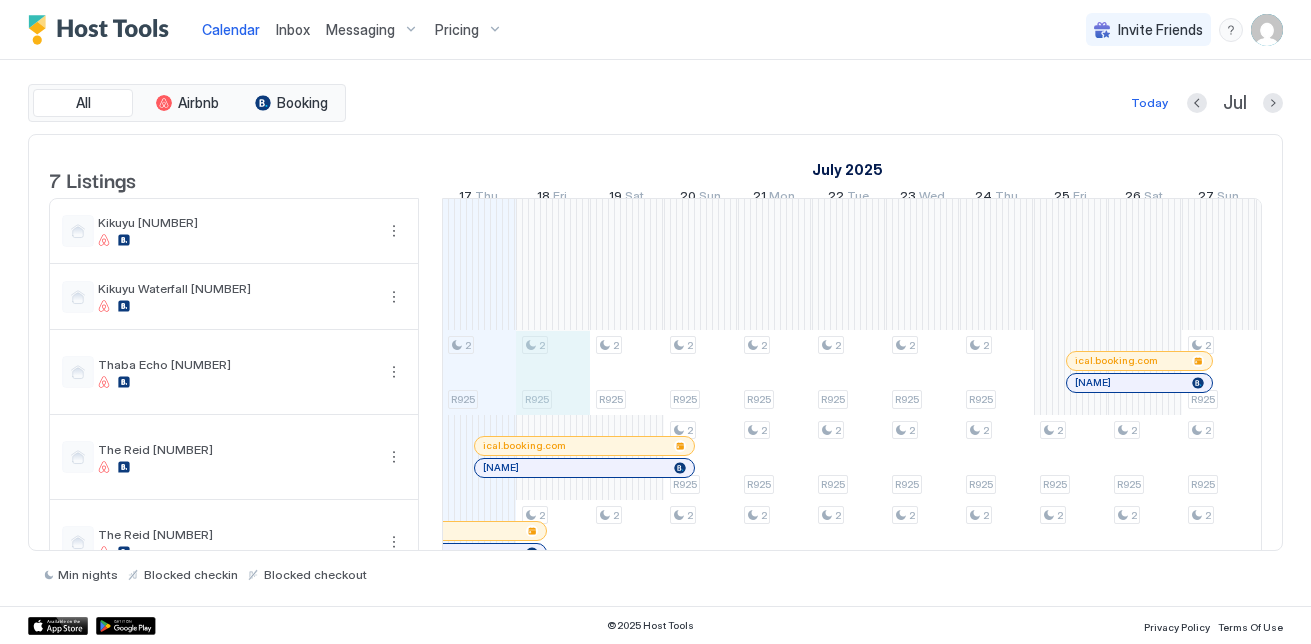click on "[NAME] [NAME] [NAME] [NAME] [NAME] [NAME] [NAME] [NAME] [NAME] [NAME] [NAME]" at bounding box center (1219, 458) 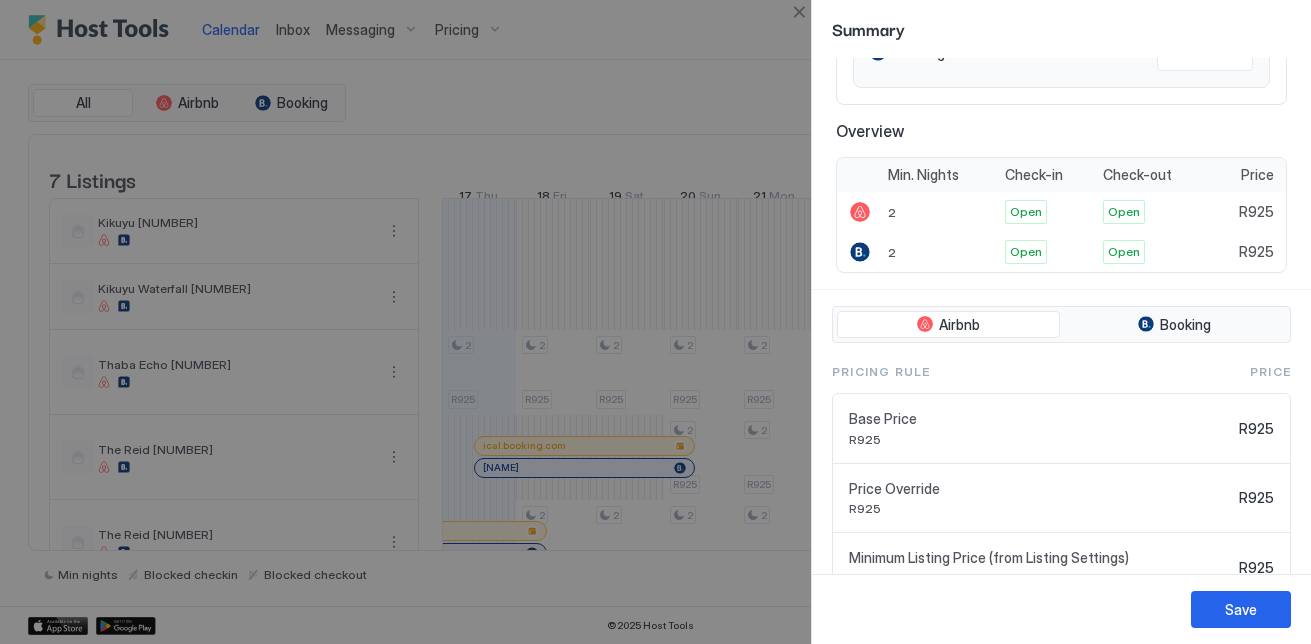 scroll, scrollTop: 383, scrollLeft: 0, axis: vertical 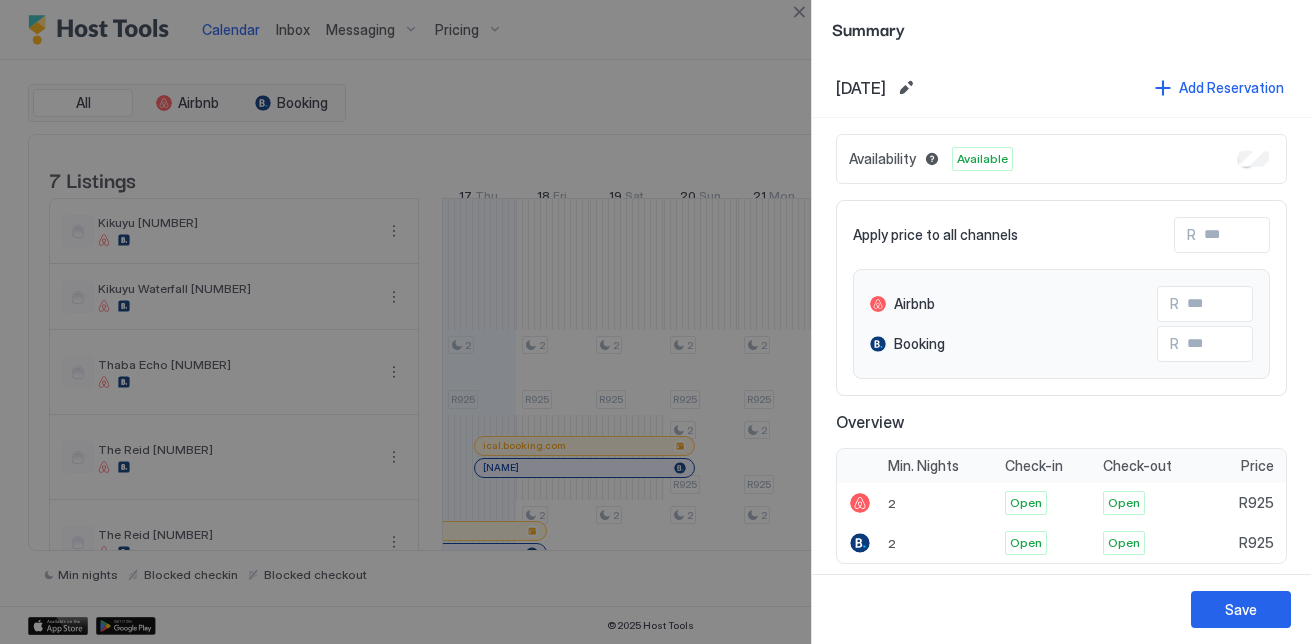 click on "Calendar Inbox Messaging Pricing Invite Friends NK All Airbnb Booking Today Jul 7 Listings July 2025 August 2025 2   Wed 3   Thu 4   Fri 5   Sat 6   Sun 7   Mon 8   Tue 9   Wed 10   Thu 11   Fri 12   Sat 13   Sun 14   Mon 15   Tue 16   Wed 17   Thu 18   Fri 19   Sat 20   Sun 21   Mon 22   Tue 23   Wed 24   Thu 25   Fri 26   Sat 27   Sun 28   Mon 29   Tue 30   Wed 31   Thu 1   Fri 2   Sat 3   Sun 4   Mon 5   Tue 6   Wed 7   Thu 8   Fri 9   Sat 10   Sun 11   Mon 12   Tue 13   Wed 14   Thu 15   Fri 16   Sat 17   Sun 18   Mon 19   Tue 20   Wed 21   Thu Kikuyu [NUMBER] Kikuyu Waterfall [NUMBER] Thaba Echo [NUMBER] The Reid [NUMBER] The Reid [NUMBER] The Whisken African The Whisken Red 2 R925 2 R925 2 R925 2 R925 2 R925 2 R925 2 R925 2 R925 2 R925 2 R925 2 R925 2 R925 2 R925 2 R925 2 R925 2 R925 2 R925 2 R925 2 R925 2 R925 2 R925 2 R925 2 R925 2 R925 2 R925 2 R925 2 R925 2 R925 2 R925 2 R925 2 R925 2 R925 2 R925 2 R925 2 R925 2 R925 2 R925 2 R925 2 R925 2 R925 2 R925 2 R925 2 R925 2 R925 2 R925 2 R925 2 R925 2 R925 2 R925 2 R925 2 R925 2 R925 2 R925 2 2" at bounding box center [655, 322] 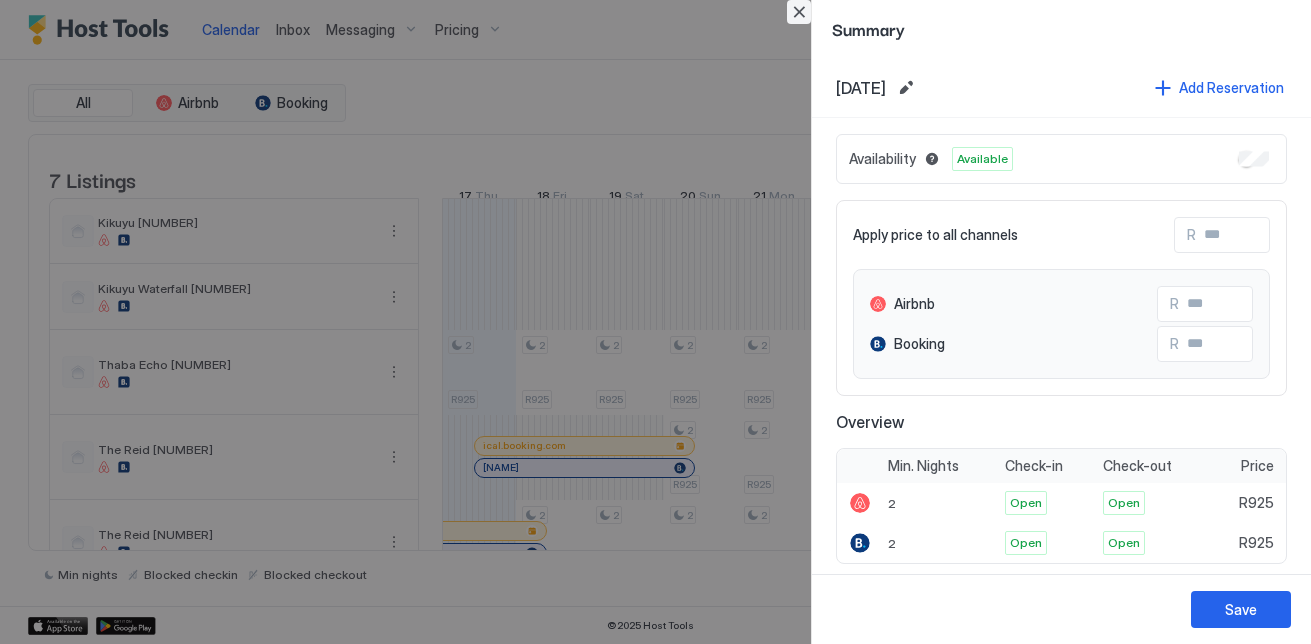 click at bounding box center [799, 12] 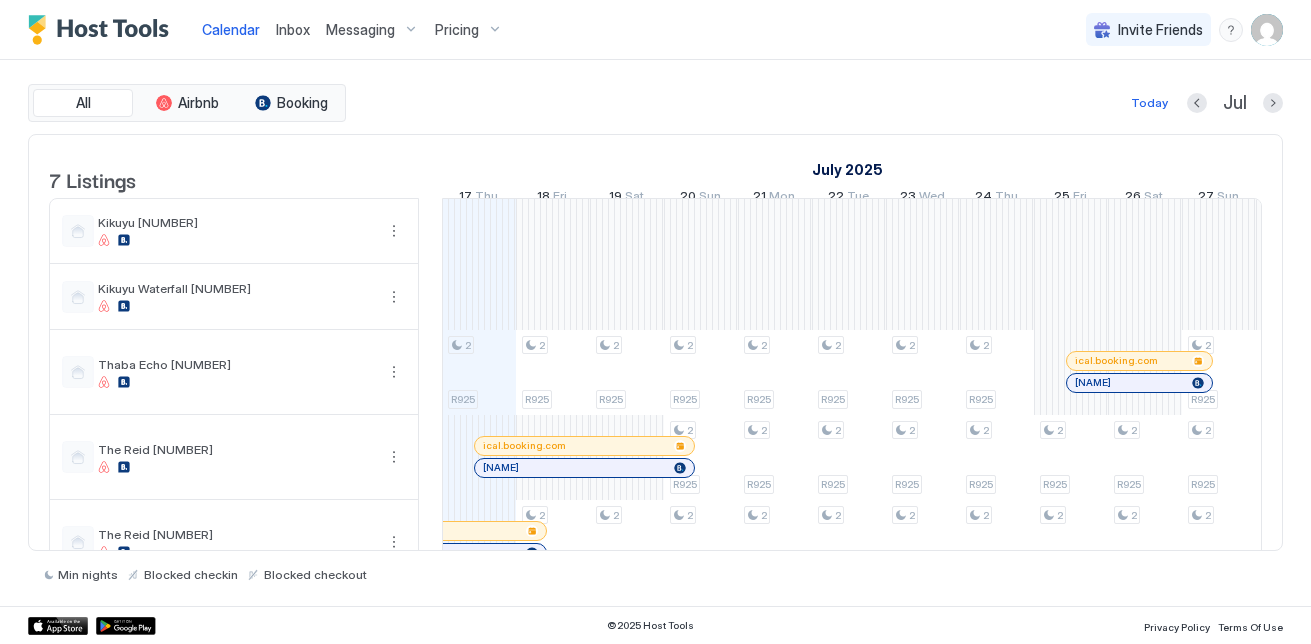 click on "[NAME] [NAME] [NAME] [NAME] [NAME] [NAME] [NAME] [NAME] [NAME] [NAME] [NAME]" at bounding box center [1219, 458] 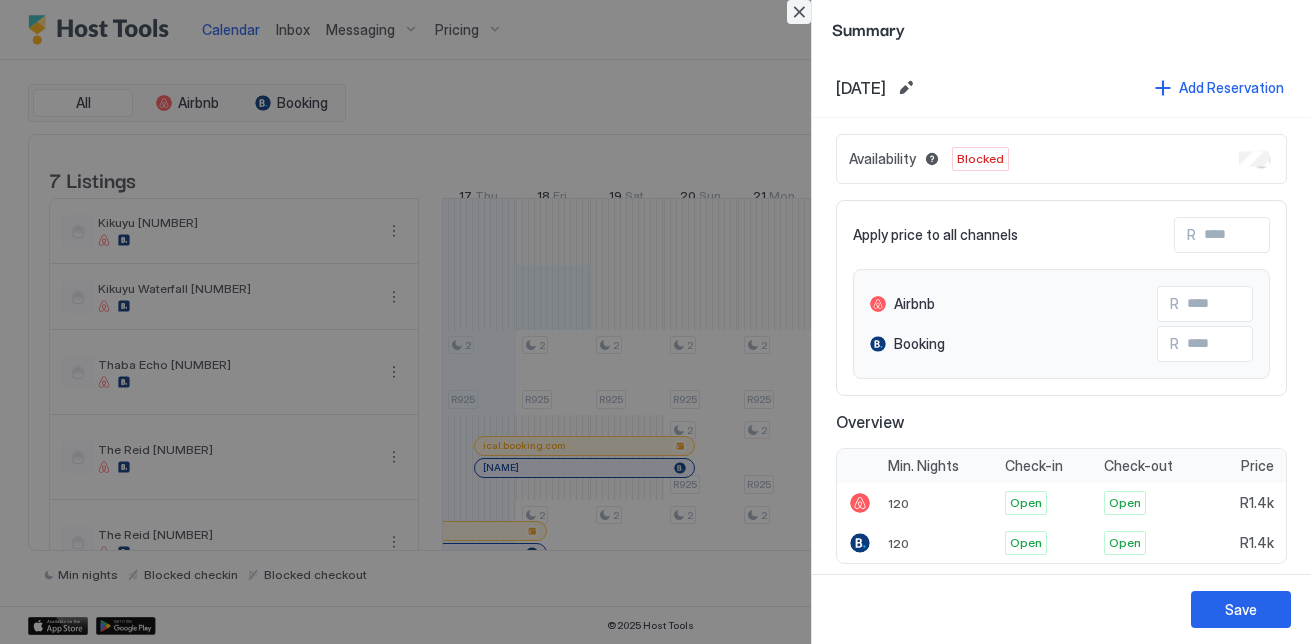click at bounding box center [799, 12] 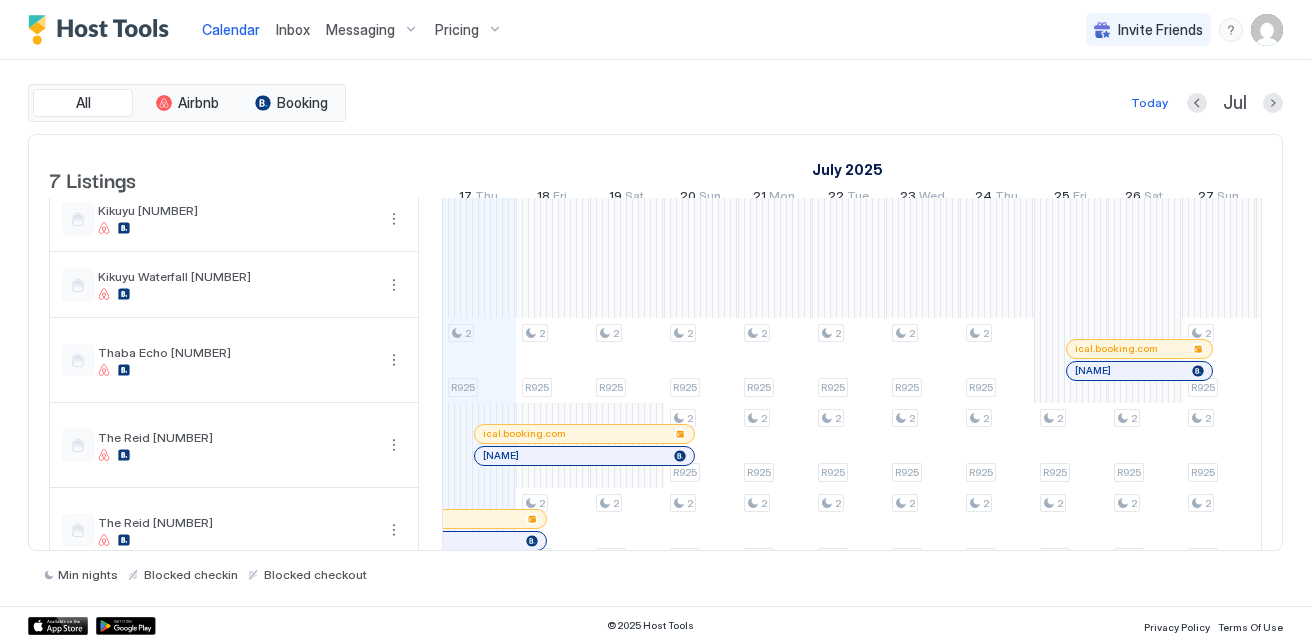 scroll, scrollTop: 0, scrollLeft: 0, axis: both 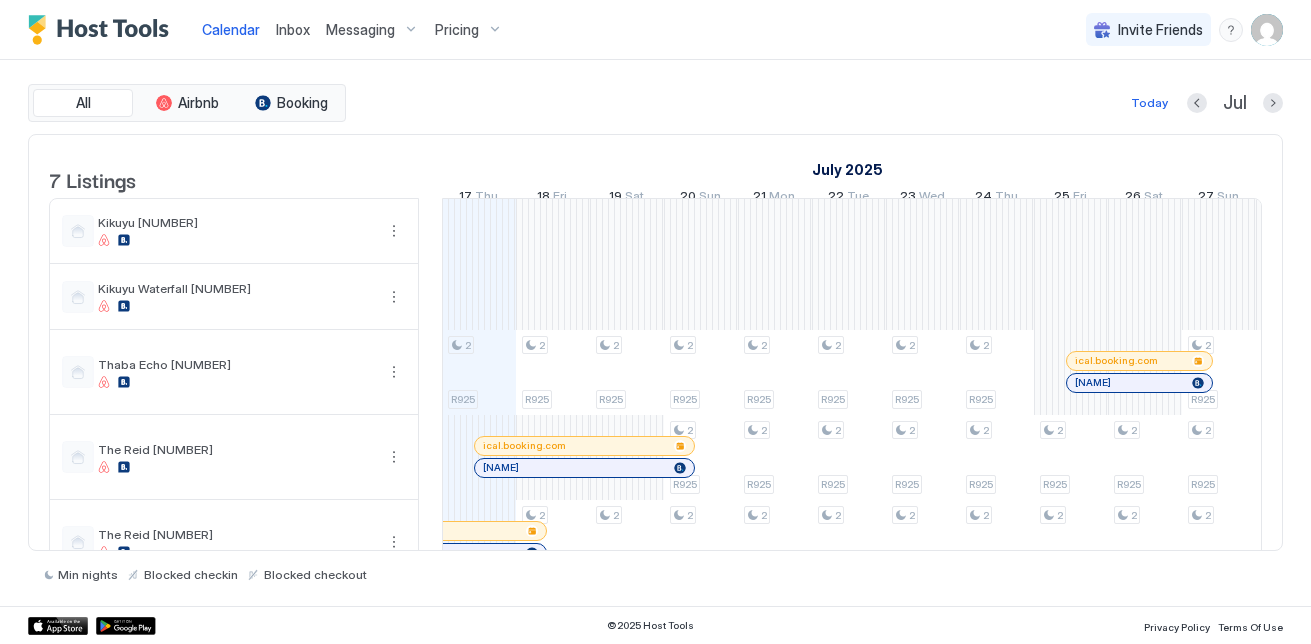 click on "All Airbnb Booking Today Jul 7 Listings July 2025 August 2025 2   Wed 3   Thu 4   Fri 5   Sat 6   Sun 7   Mon 8   Tue 9   Wed 10   Thu 11   Fri 12   Sat 13   Sun 14   Mon 15   Tue 16   Wed 17   Thu 18   Fri 19   Sat 20   Sun 21   Mon 22   Tue 23   Wed 24   Thu 25   Fri 26   Sat 27   Sun 28   Mon 29   Tue 30   Wed 31   Thu 1   Fri 2   Sat 3   Sun 4   Mon 5   Tue 6   Wed 7   Thu 8   Fri 9   Sat 10   Sun 11   Mon 12   Tue 13   Wed 14   Thu 15   Fri 16   Sat 17   Sun 18   Mon 19   Tue 20   Wed 21   Thu Kikuyu [NUMBER] Kikuyu Waterfall [NUMBER] Thaba Echo [NUMBER] The Reid [NUMBER] The Reid [NUMBER] The Whisken African The Whisken Red 2 R925 2 R925 2 R925 2 R925 2 R925 2 R925 2 R925 2 R925 2 R925 2 R925 2 R925 2 R925 2 R925 2 R925 2 R925 2 R925 2 R925 2 R925 2 R925 2 R925 2 R925 2 R925 2 R925 2 R925 2 R925 2 R925 2 R925 2 R925 2 R925 2 R925 2 R925 2 R925 2 R925 2 R925 2 R925 2 R925 2 R925 2 R925 2 R925 2 R925 2 R925 2 R925 2 R925 2 R925 2 R925 2 R925 2 R925 2 R925 2 R925 2 R925 2 R925 2 R925 2 R925 2 R925 2 2" at bounding box center (655, 333) 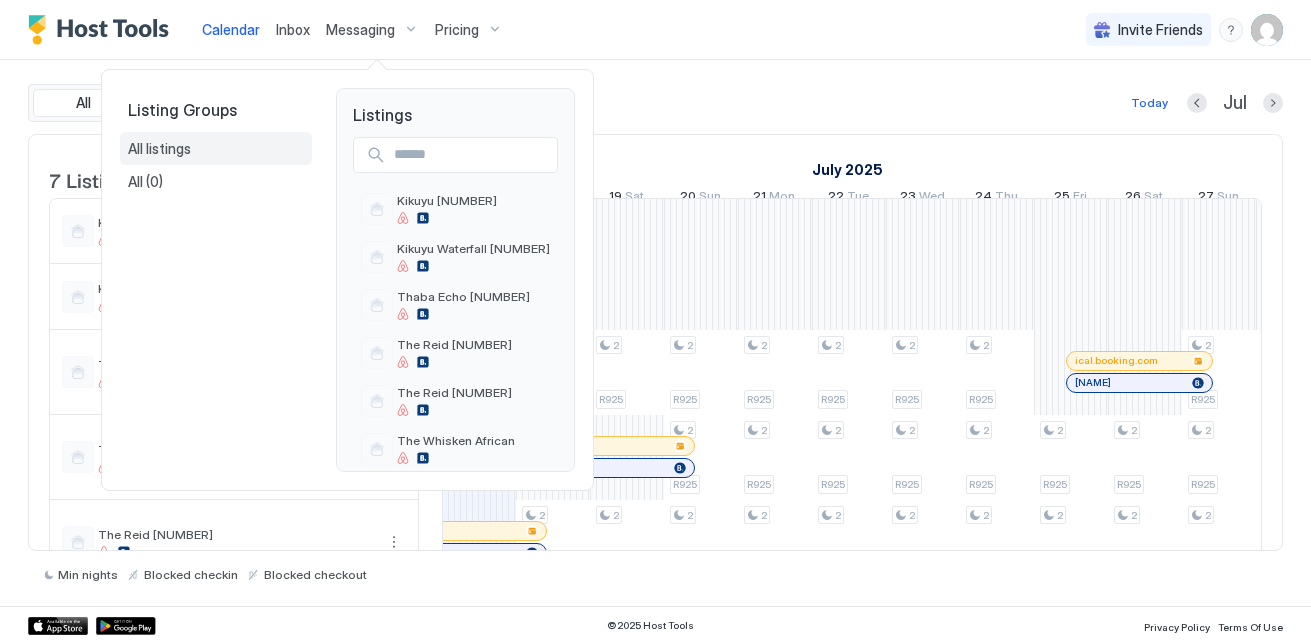 click on "All listings" at bounding box center (216, 149) 